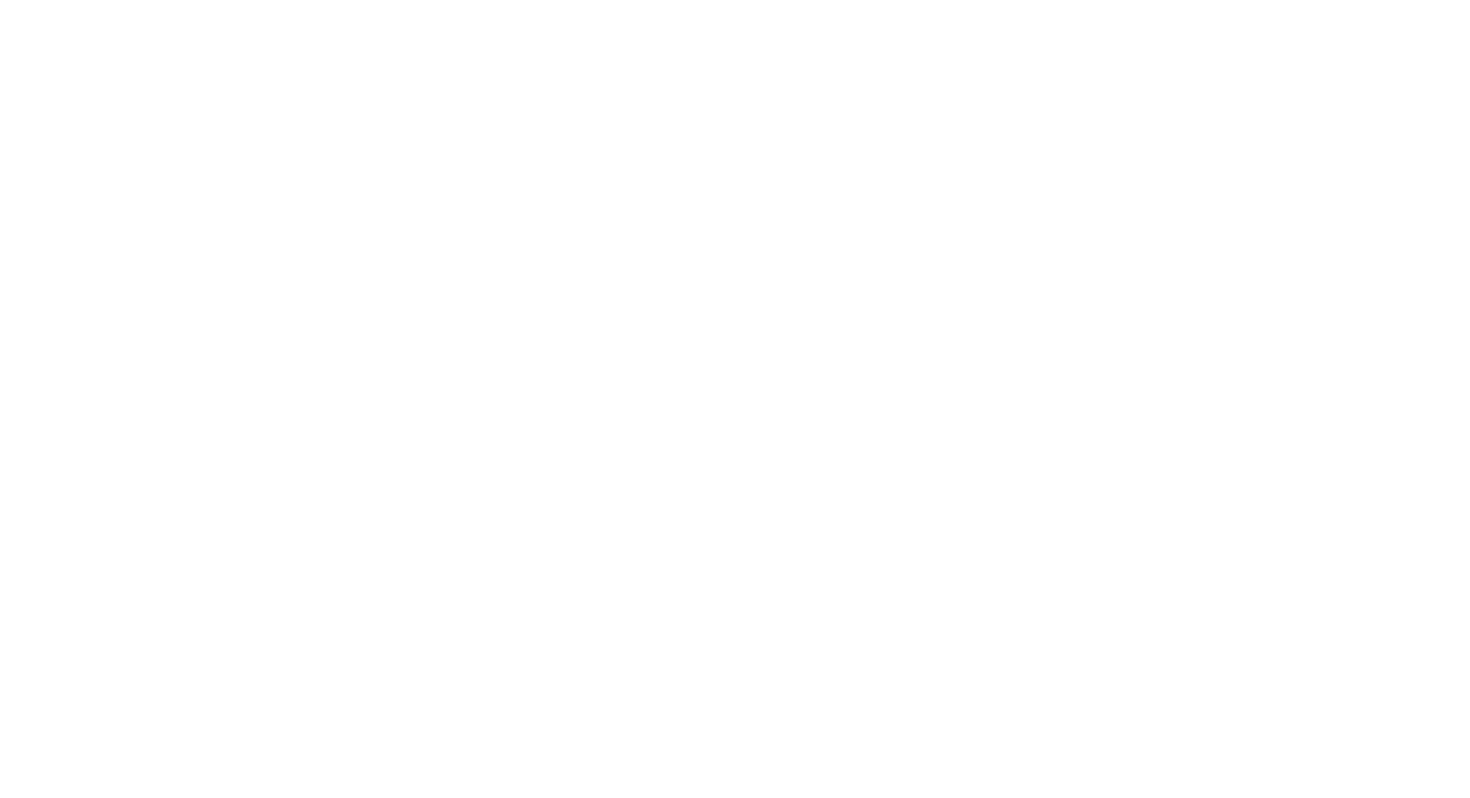 scroll, scrollTop: 0, scrollLeft: 0, axis: both 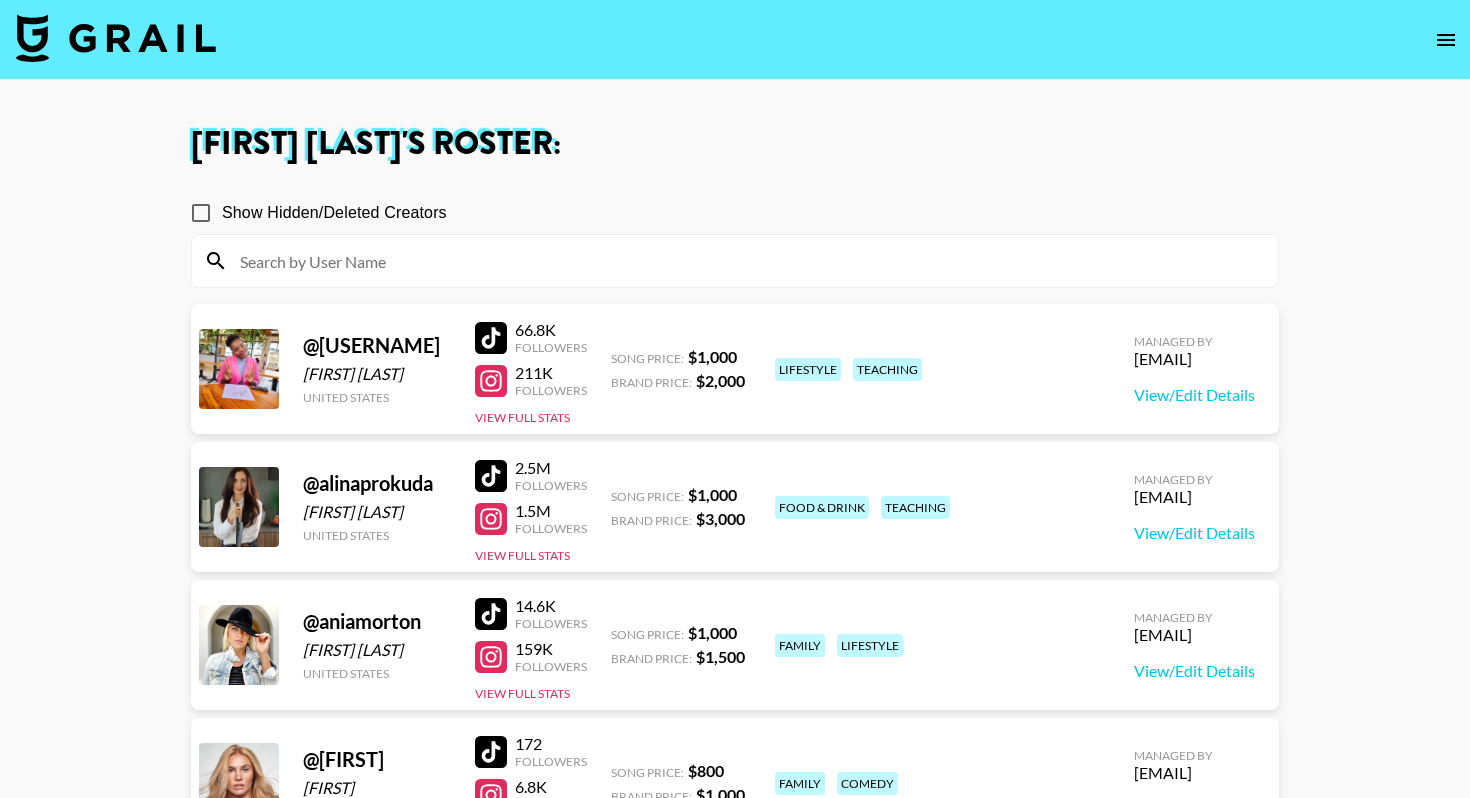 click at bounding box center (116, 38) 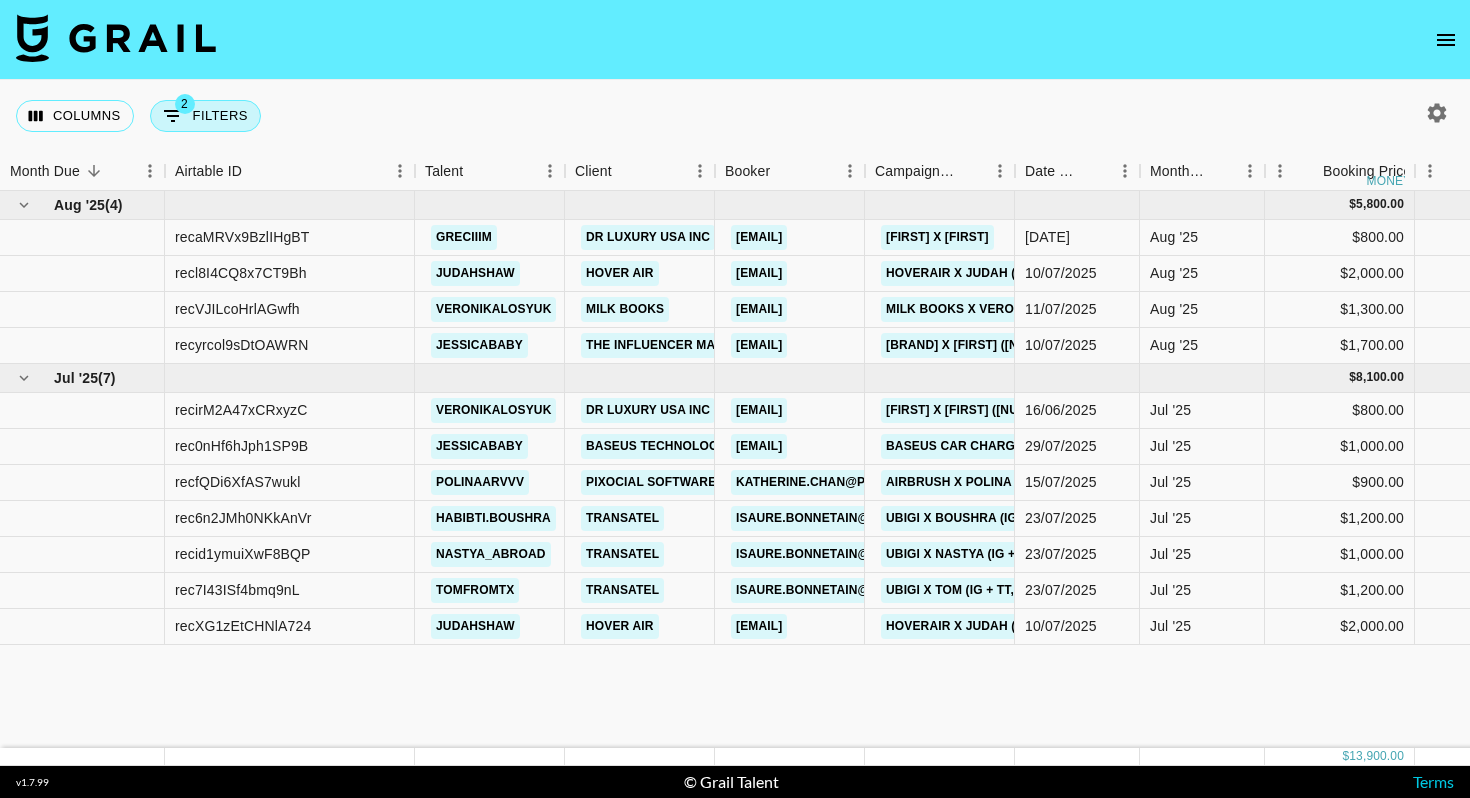 click on "2 Filters" at bounding box center (205, 116) 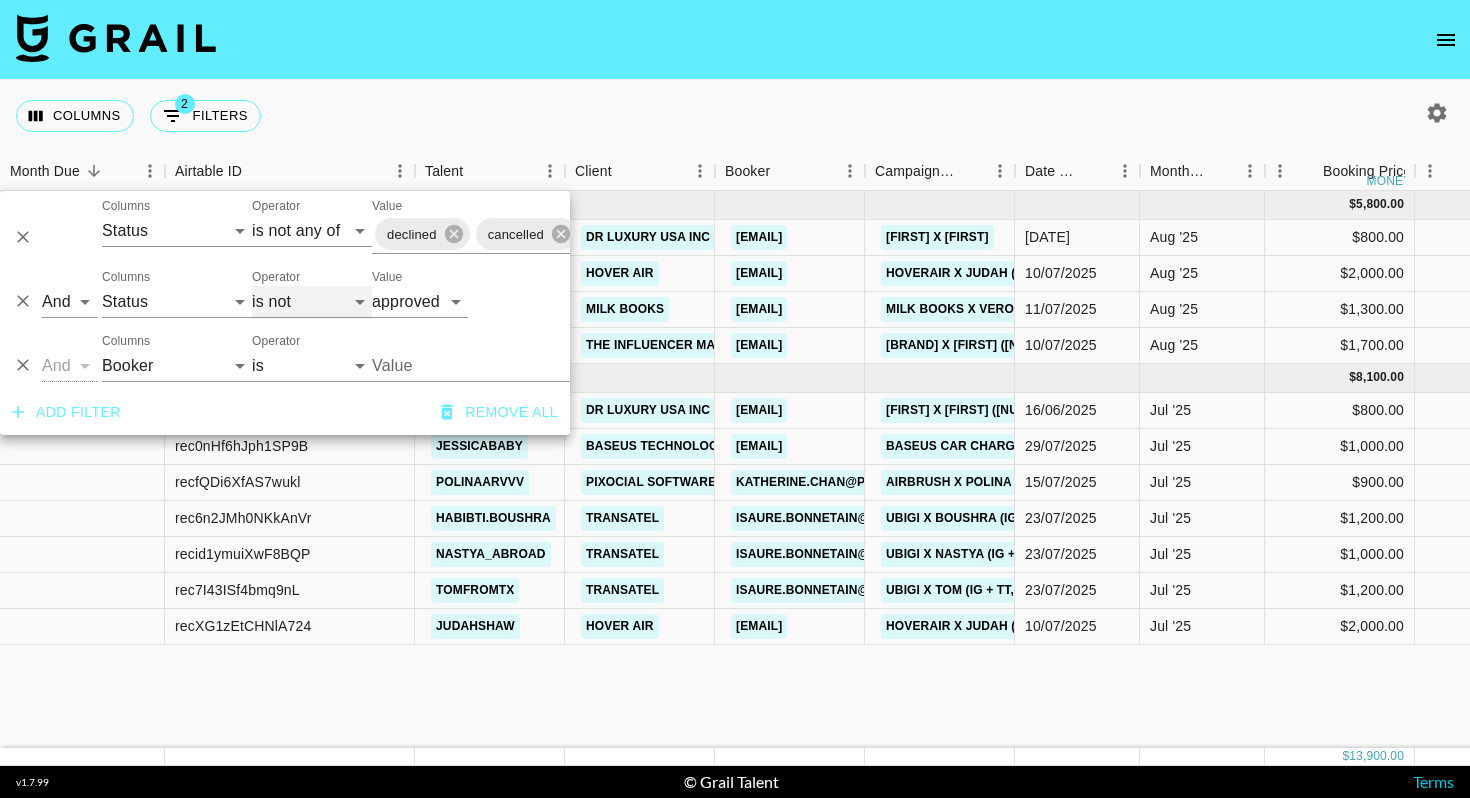 click on "is is not is any of is not any of" at bounding box center (312, 302) 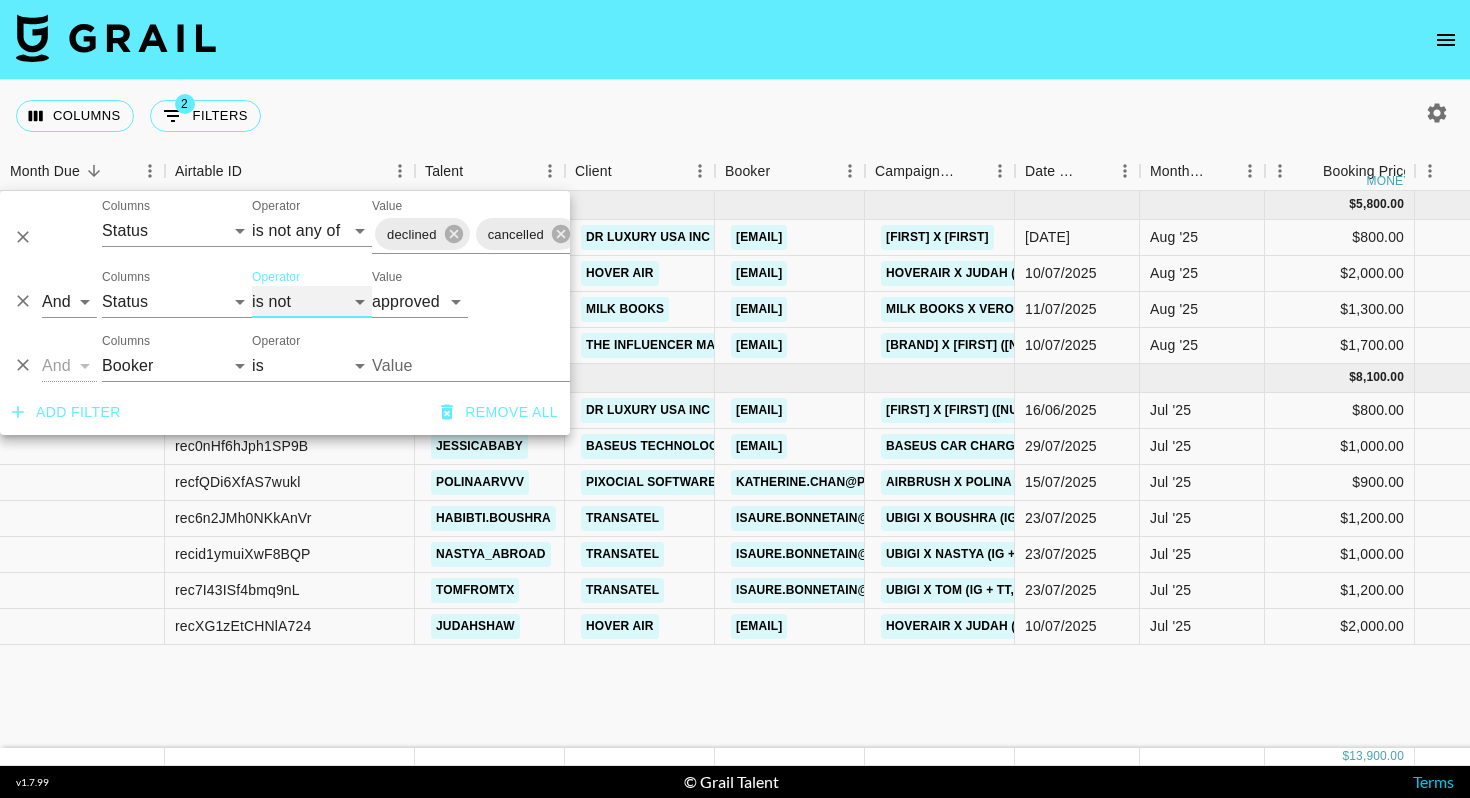 select on "is" 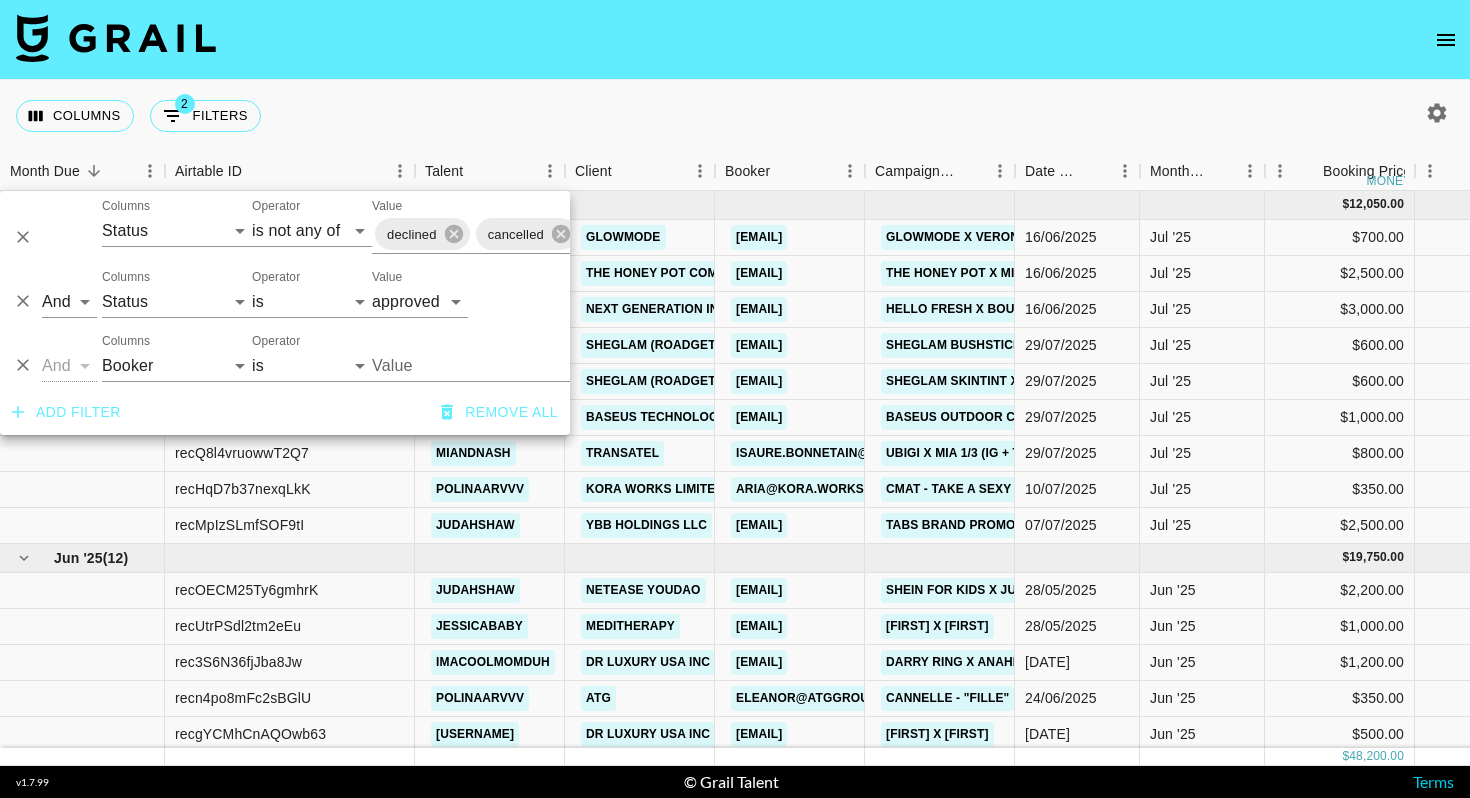 click on "Columns 2 Filters + Booking" at bounding box center [735, 116] 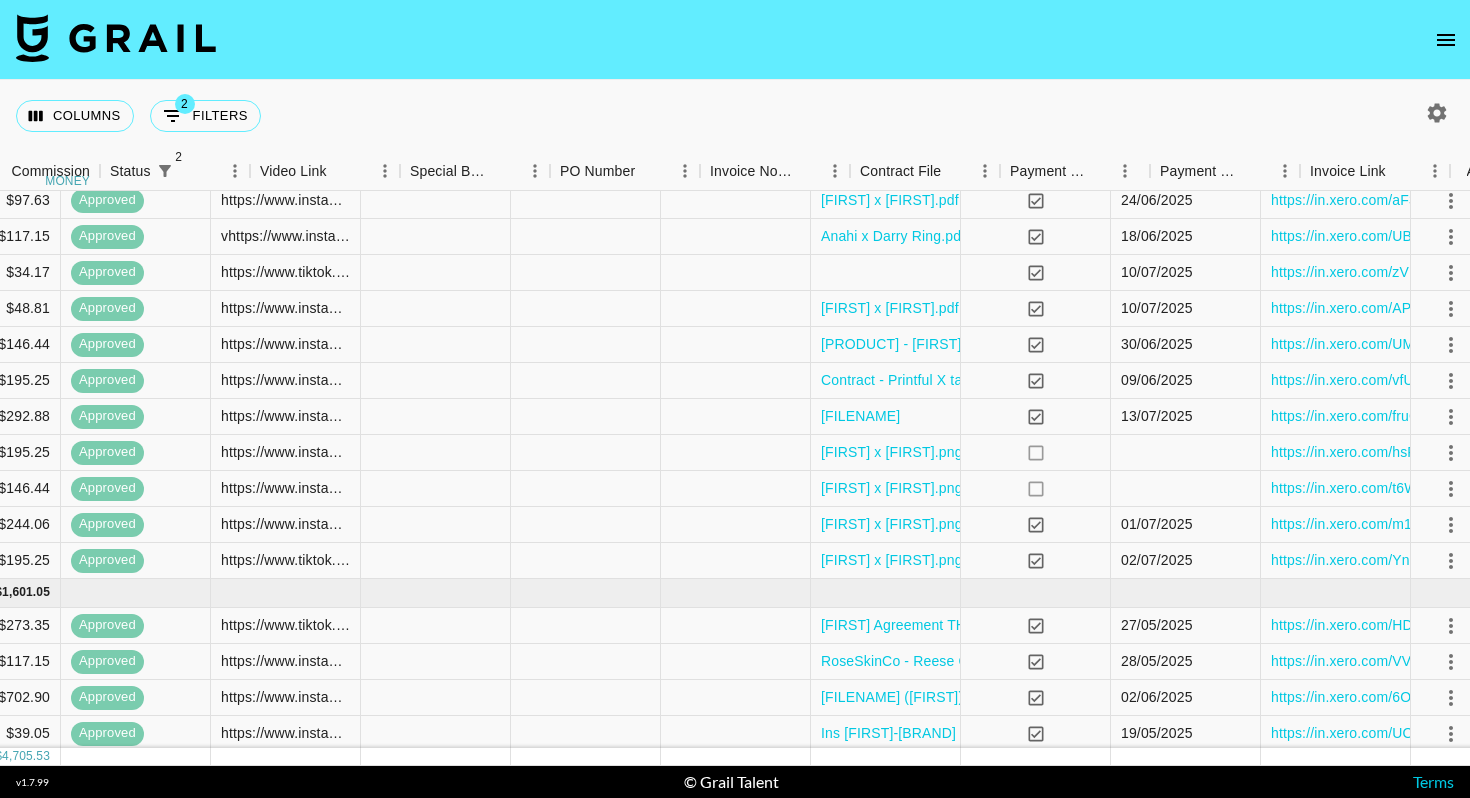 scroll, scrollTop: 426, scrollLeft: 1525, axis: both 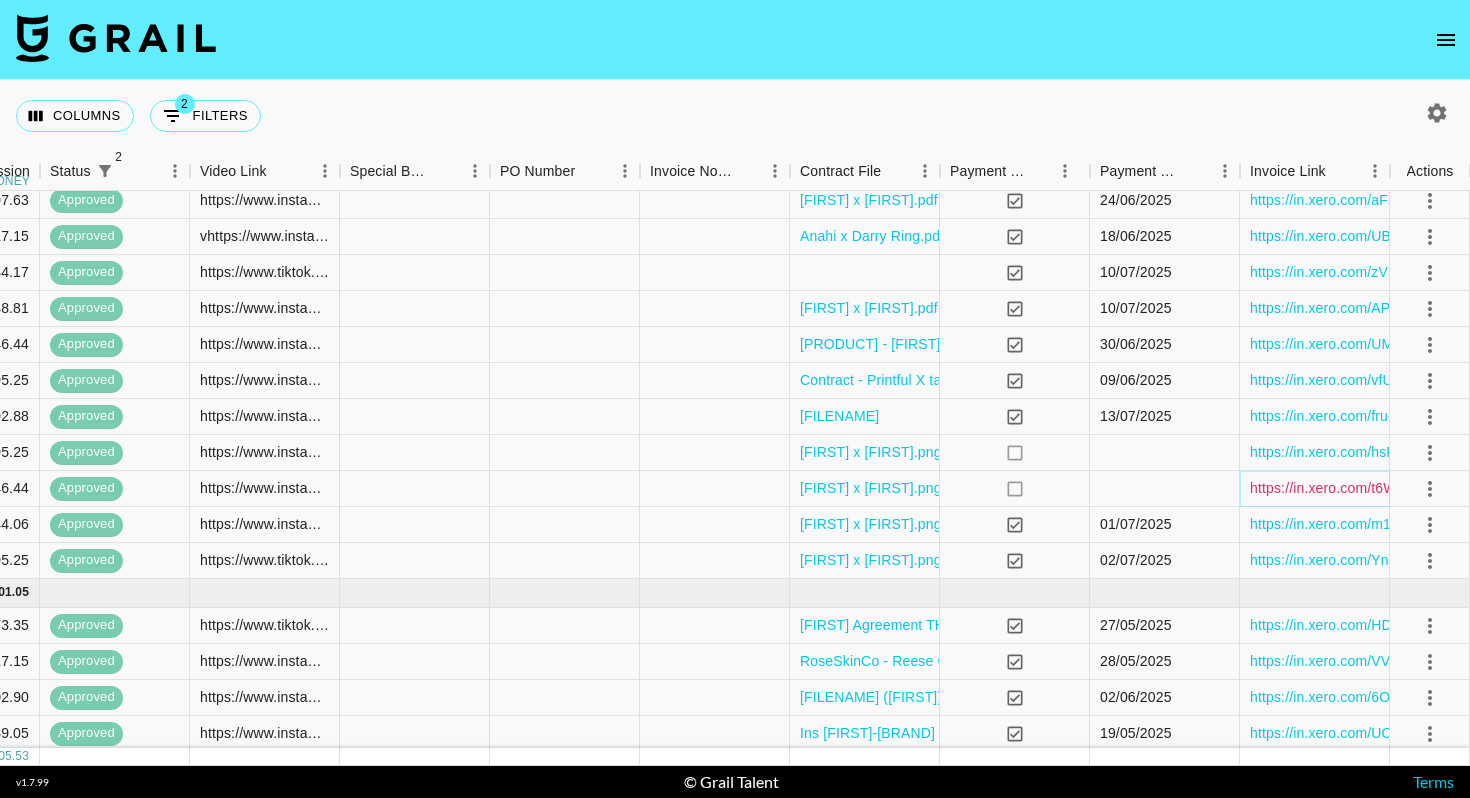click on "https://in.xero.com/t6WhrsAfta2DH7NMMobX0mfxyvSuW2UqASQNvAL4" at bounding box center [1481, 488] 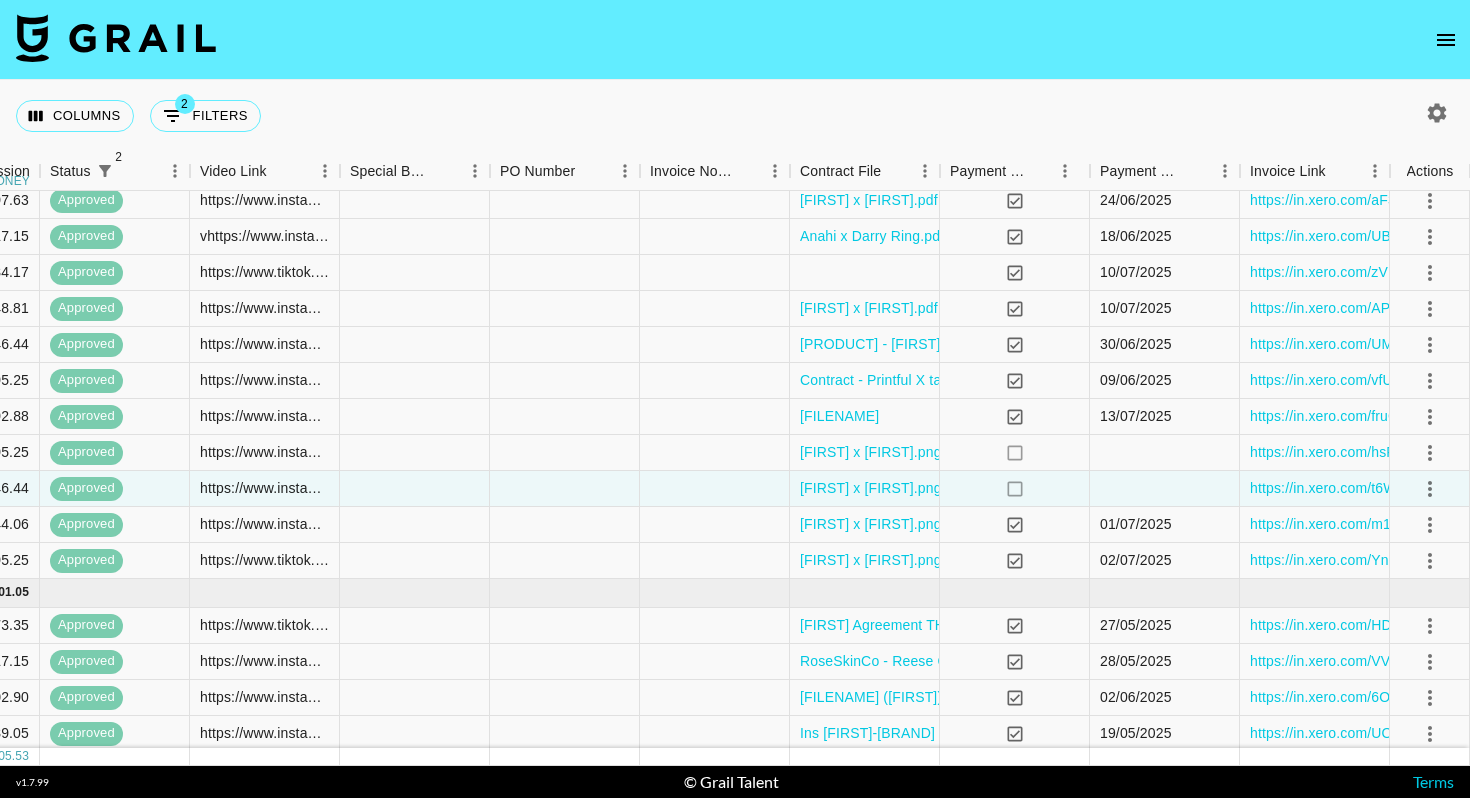 click on "2 Filters" at bounding box center [205, 116] 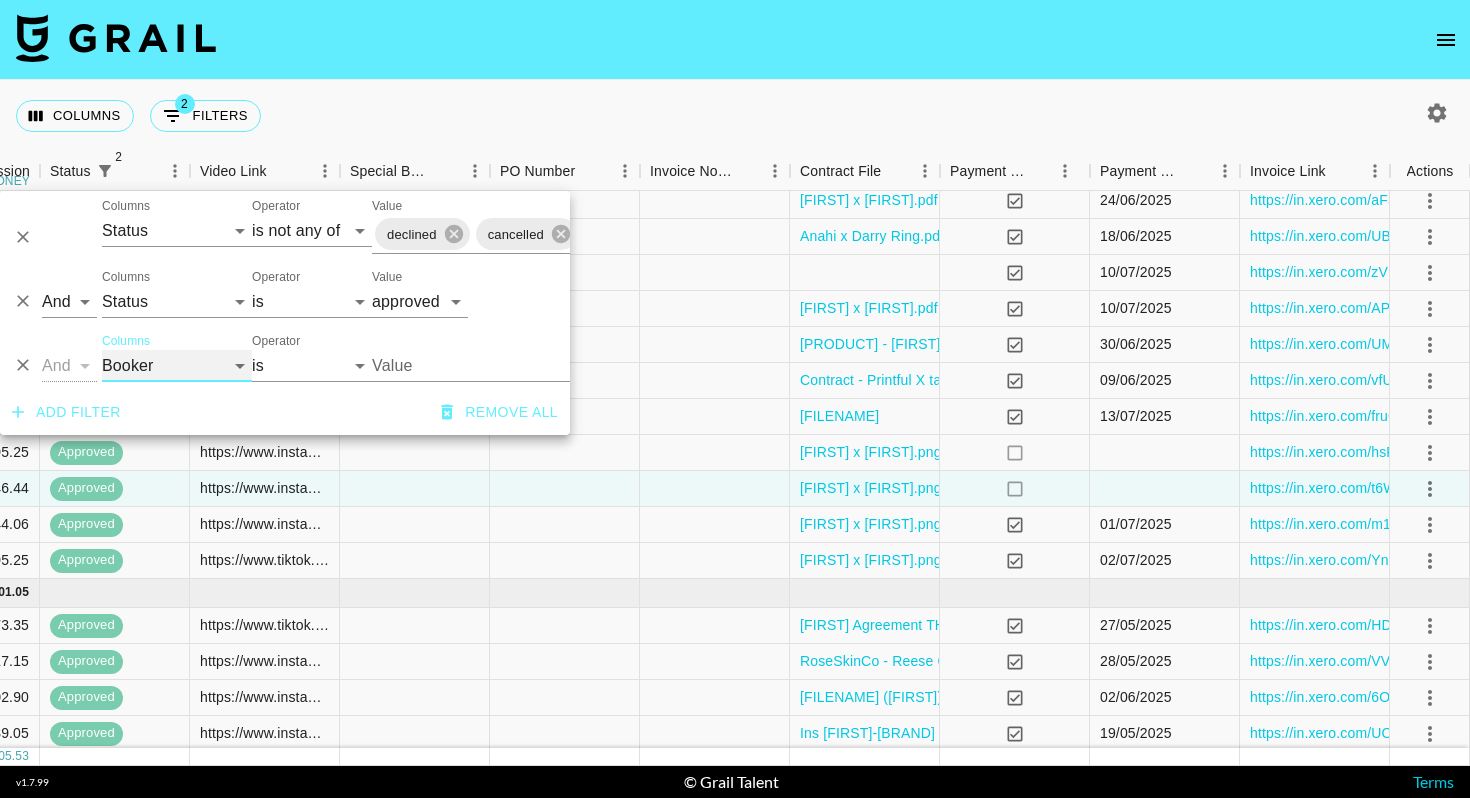 click on "Grail Platform ID Airtable ID Talent Manager Client Booker Campaign (Type) Date Created Created by Grail Team Month Due Currency Booking Price Creator Commmission Override External Commission Expenses: Remove Commission? Commission Status Video Link Boost Code Special Booking Type PO Number Invoice Notes Uniport Contact Email Contract File Payment Sent Payment Sent Date Invoice Link" at bounding box center (177, 366) 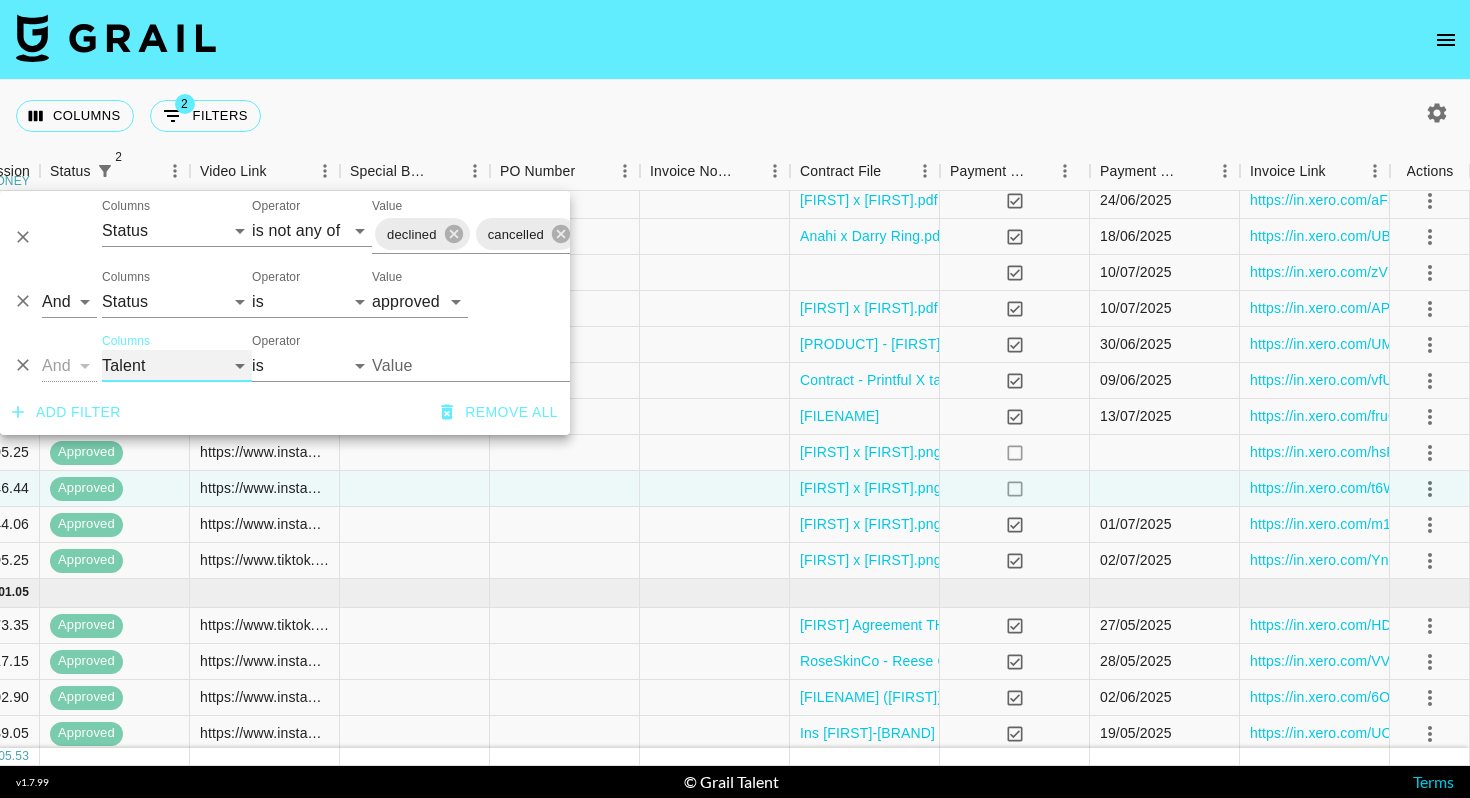 select on "contains" 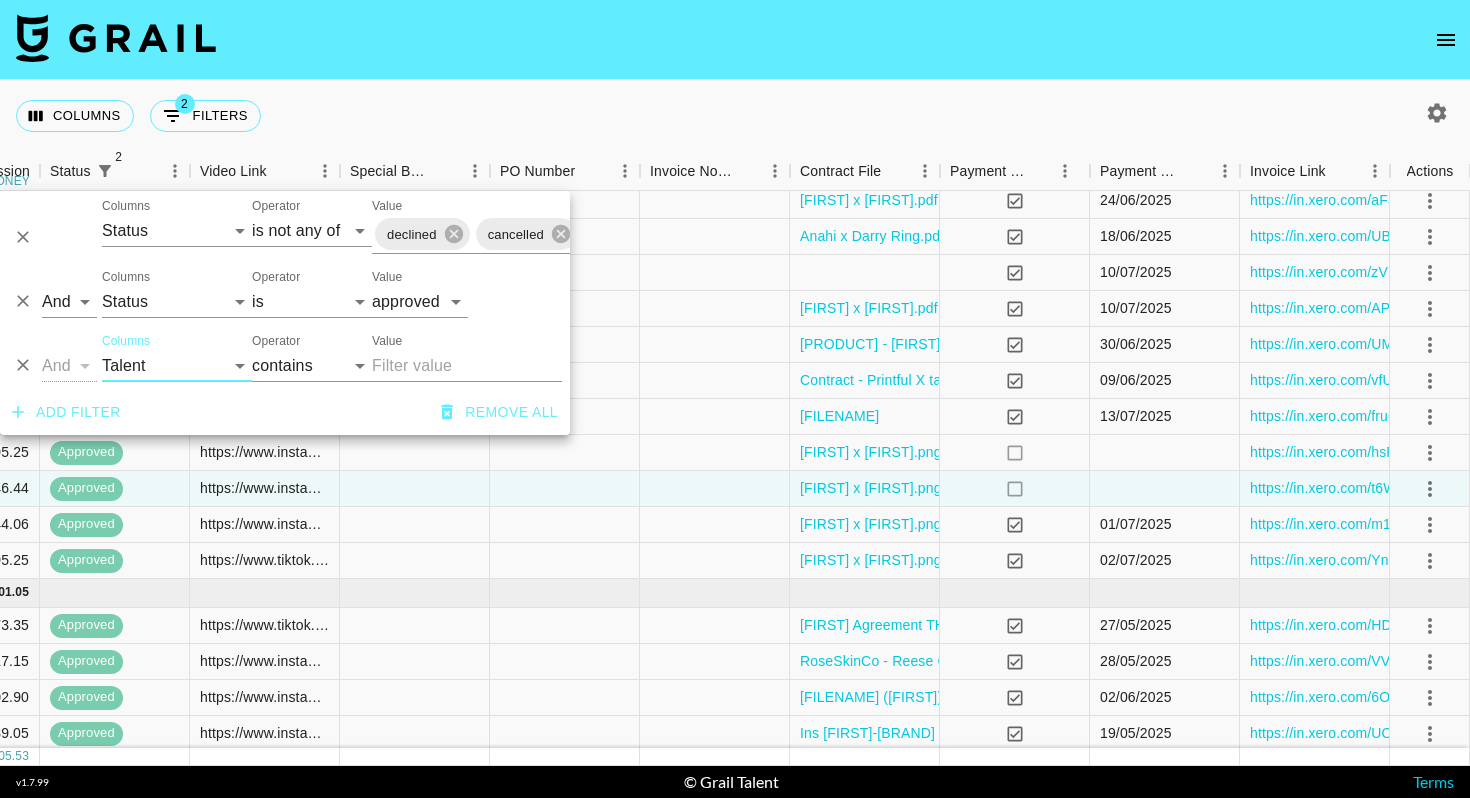 click on "Value" at bounding box center (467, 366) 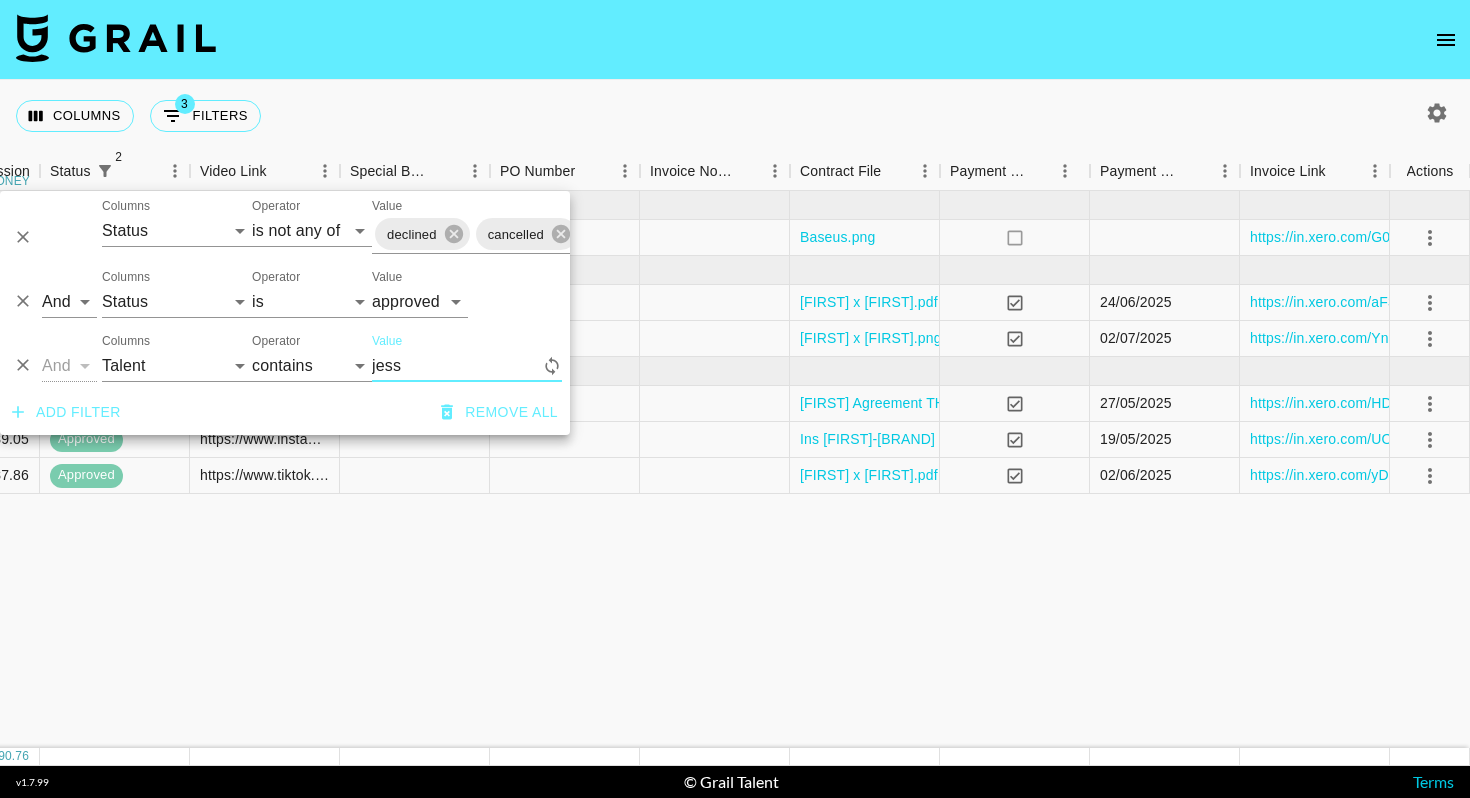 scroll, scrollTop: 0, scrollLeft: 1525, axis: horizontal 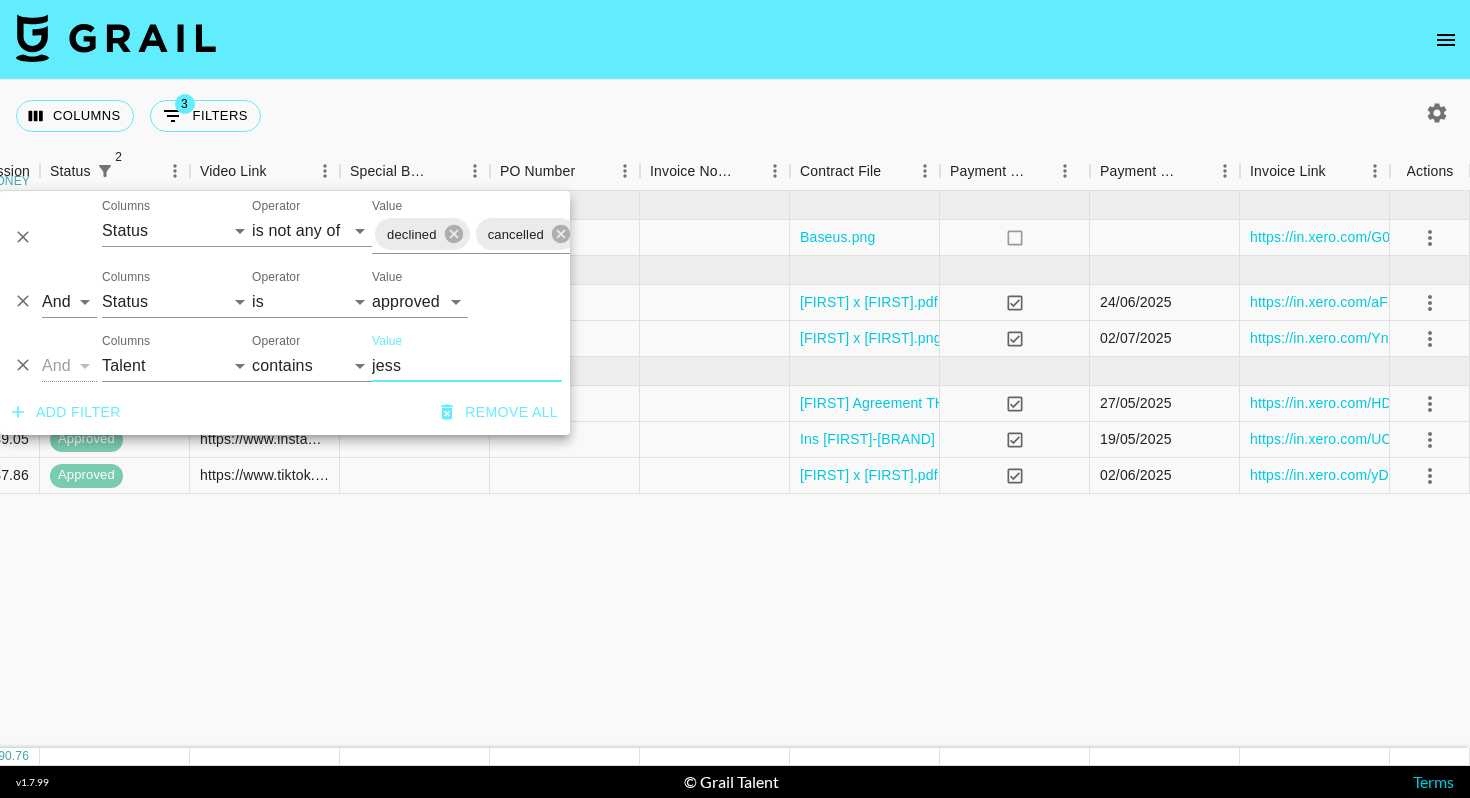 type on "jess" 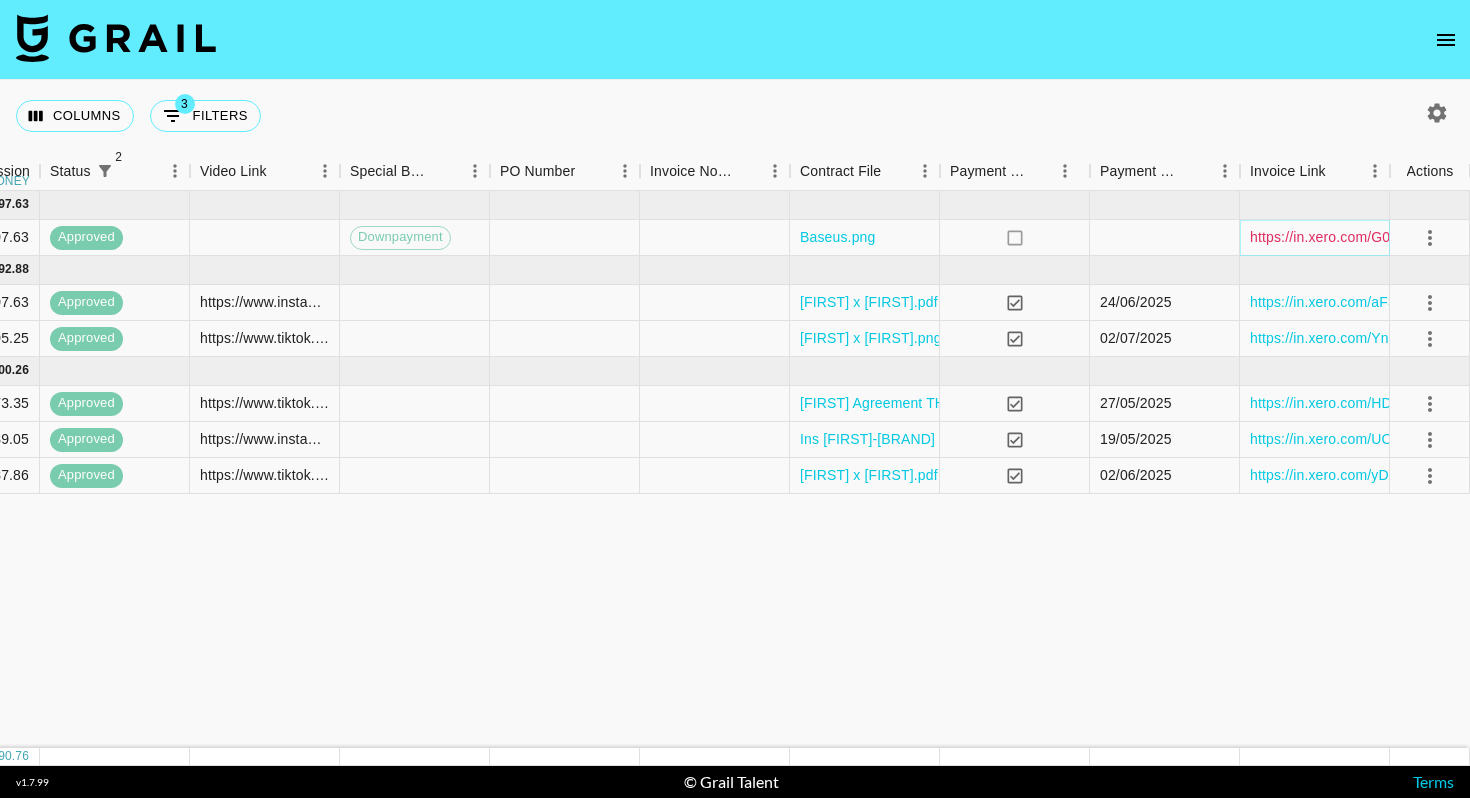 click on "https://in.xero.com/G0F3uNulck3nQOe3j7S0APg0b1EsKugVIDURzlJO" at bounding box center (1474, 237) 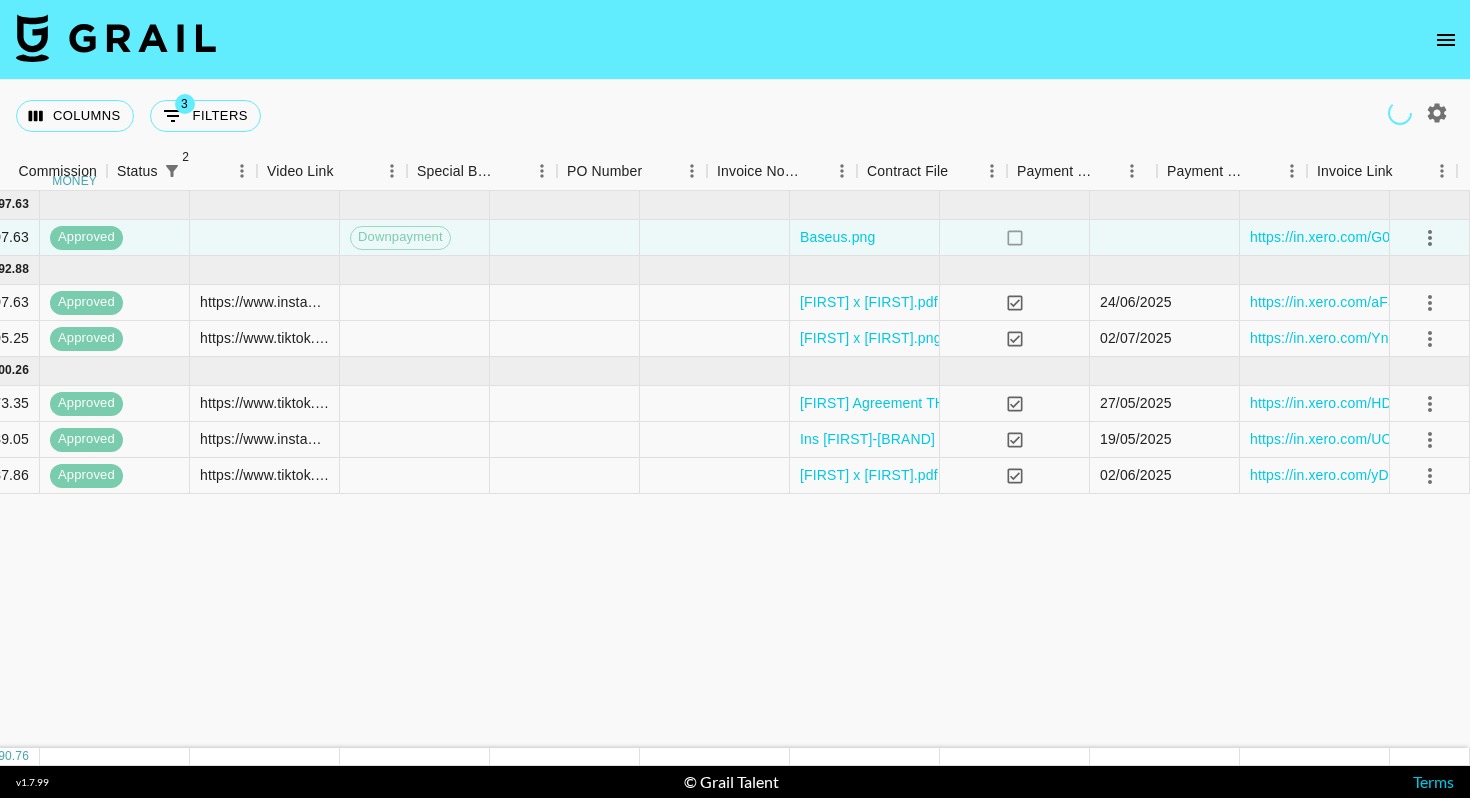 click on "Jul '25  ( 1 ) $ 1,000.00 $ 97.63 rec40giirmcJOKKsg jessicababy BASEUS TECHNOLOGY (HK) CO. LIMITED emilyhuang0818@gmail.com Baseus Outdoor Camera x Jessica  29/07/2025 Jul '25 $1,000.00 $97.63 approved Downpayment Baseus.png no https://in.xero.com/G0F3uNulck3nQOe3j7S0APg0b1EsKugVIDURzlJO Jun '25  ( 2 ) $ 3,000.00 $ 292.88 recUtrPSdl2tm2eEu jessicababy Meditherapy global@meditherapy.co.kr Meditherapy x Jessica 28/05/2025 Jun '25 $1,000.00 $97.63 approved https://www.instagram.com/reel/DLP1UZJOhhg/?igsh=NzVjZHA4M3A4cWVy&wa_logging_event=video_play_open Jessica x Meditherapy.pdf yes 24/06/2025 https://in.xero.com/aF3vrs1v2thompunqRyxDD7eacQI6iYQHIdg5iRg recXDauKxiCoH6PmA jessicababy Next Generation Influencers alec@nextgenerationinfluencers.com Hello Fresh x Jessica (1IG + TT) 16/06/2025 Jun '25 $2,000.00 $195.25 approved https://www.tiktok.com/@jessicababy/video/7521765342062955807?_t=ZP-8xdlb7T4jaY&_r=1 Jessica x Hello Fresh.png yes 02/07/2025 https://in.xero.com/Ynen8YQaSRQCZfIp0zHZDECsDEIf9EB9EaDLlD9P  ( 3 )" at bounding box center (-28, 469) 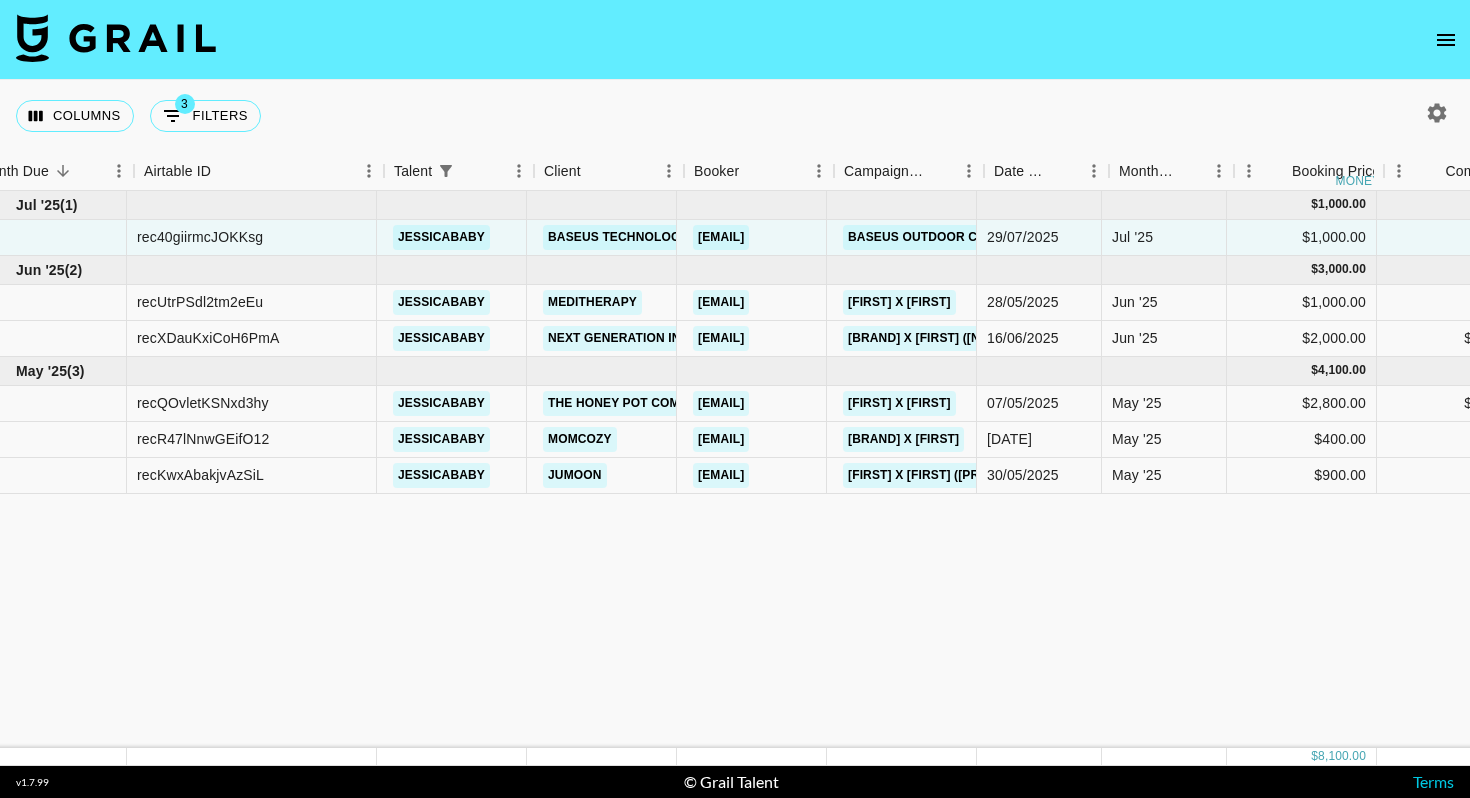 scroll, scrollTop: 0, scrollLeft: 0, axis: both 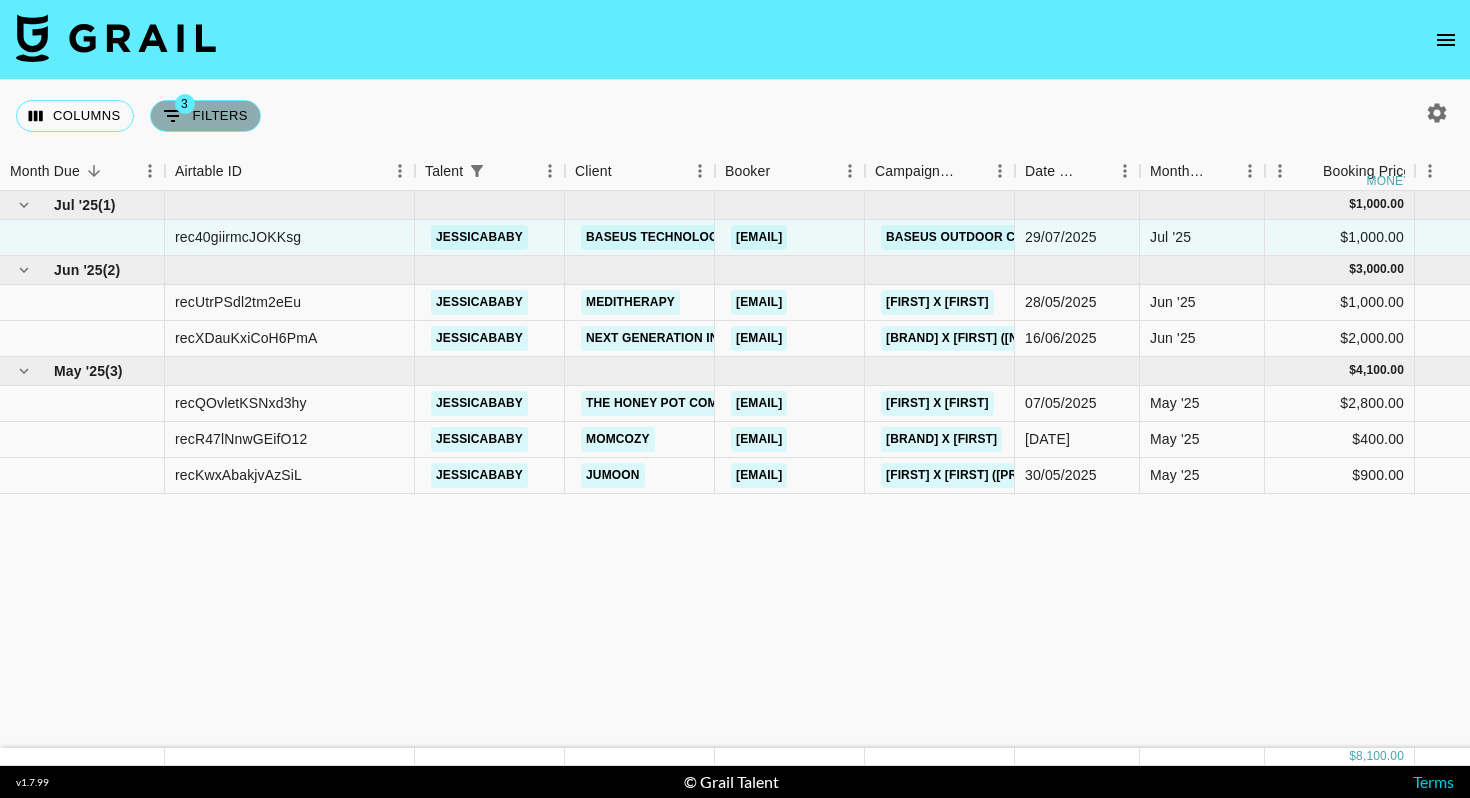 click on "3 Filters" at bounding box center [205, 116] 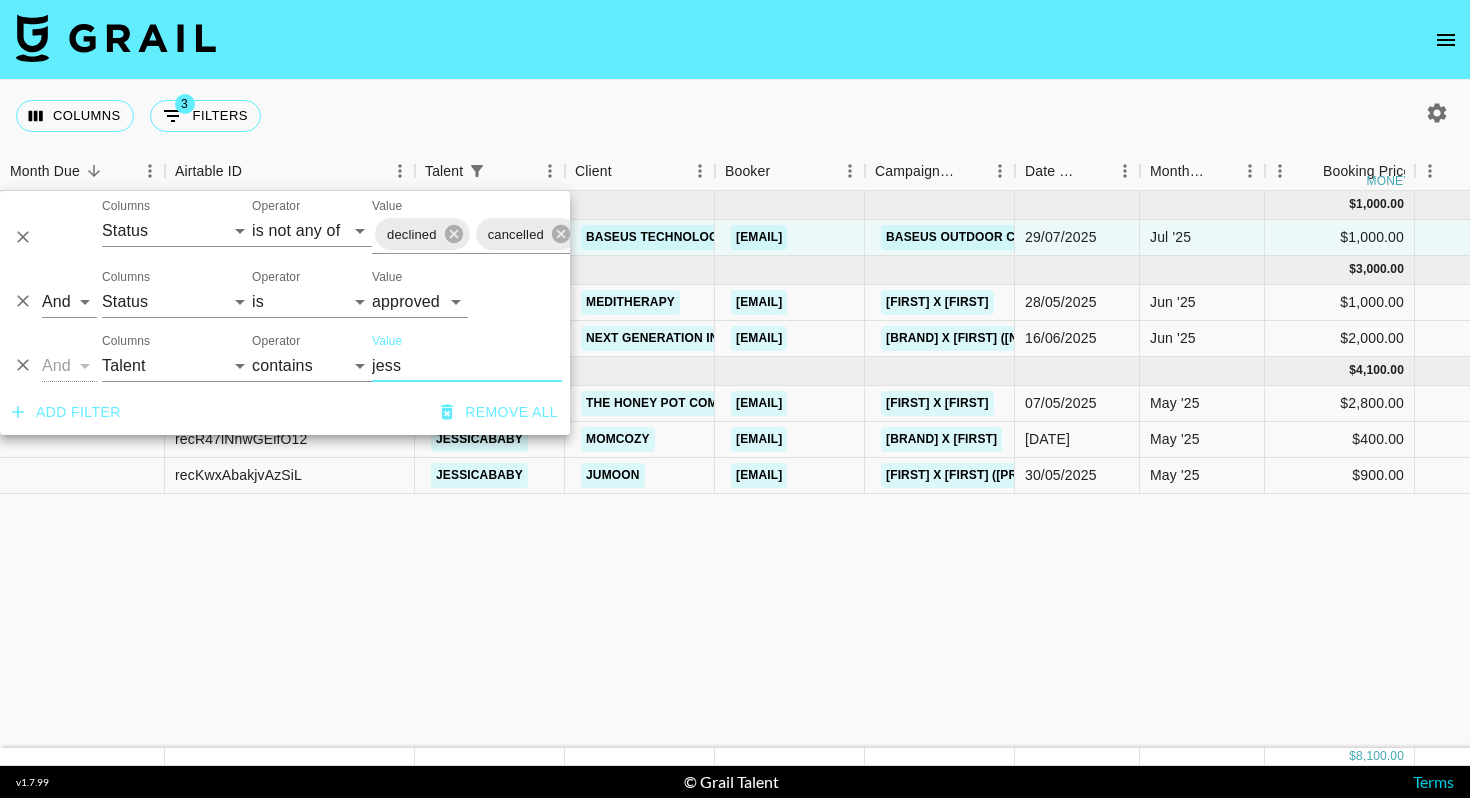 click on "Columns 3 Filters + Booking" at bounding box center [735, 116] 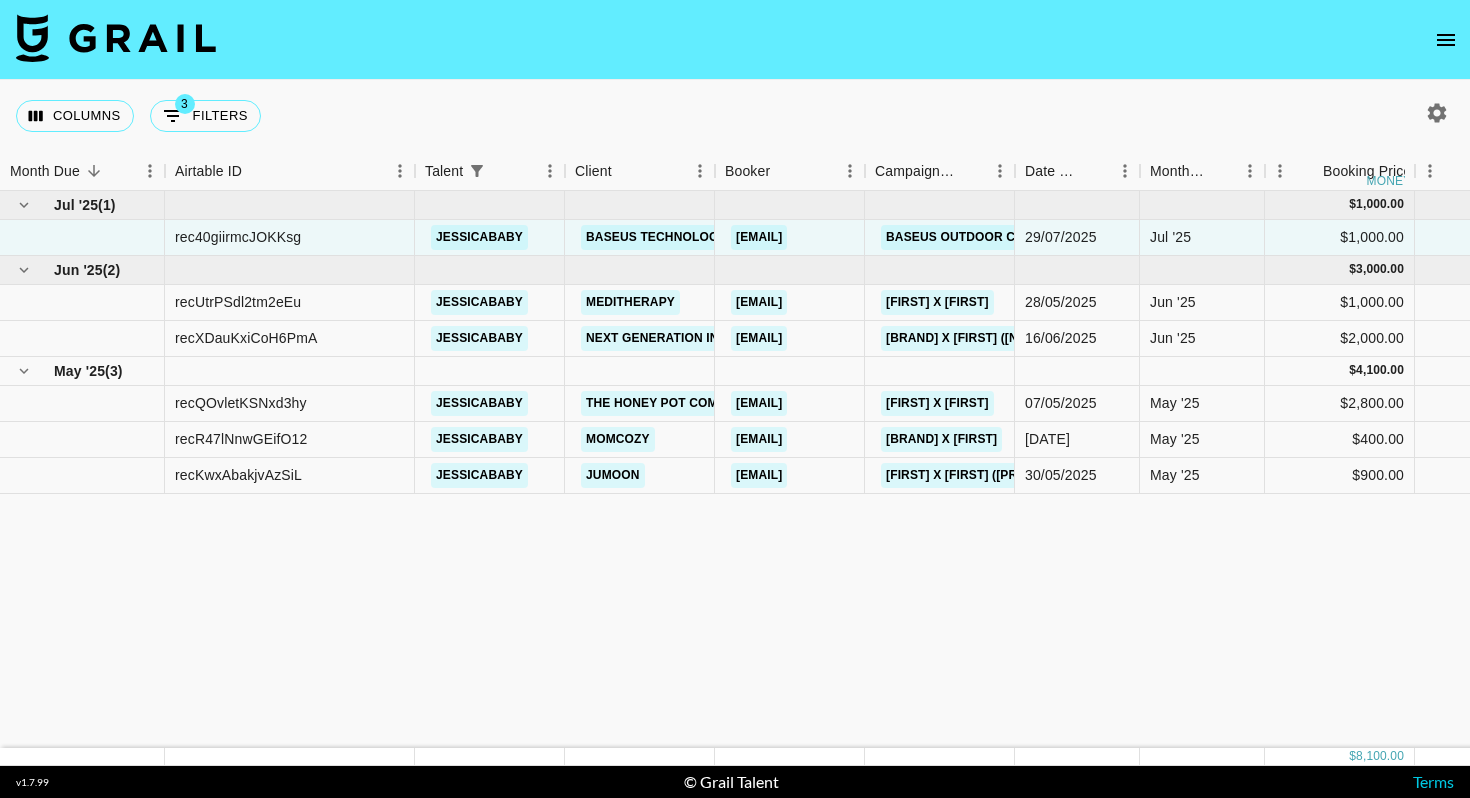 type 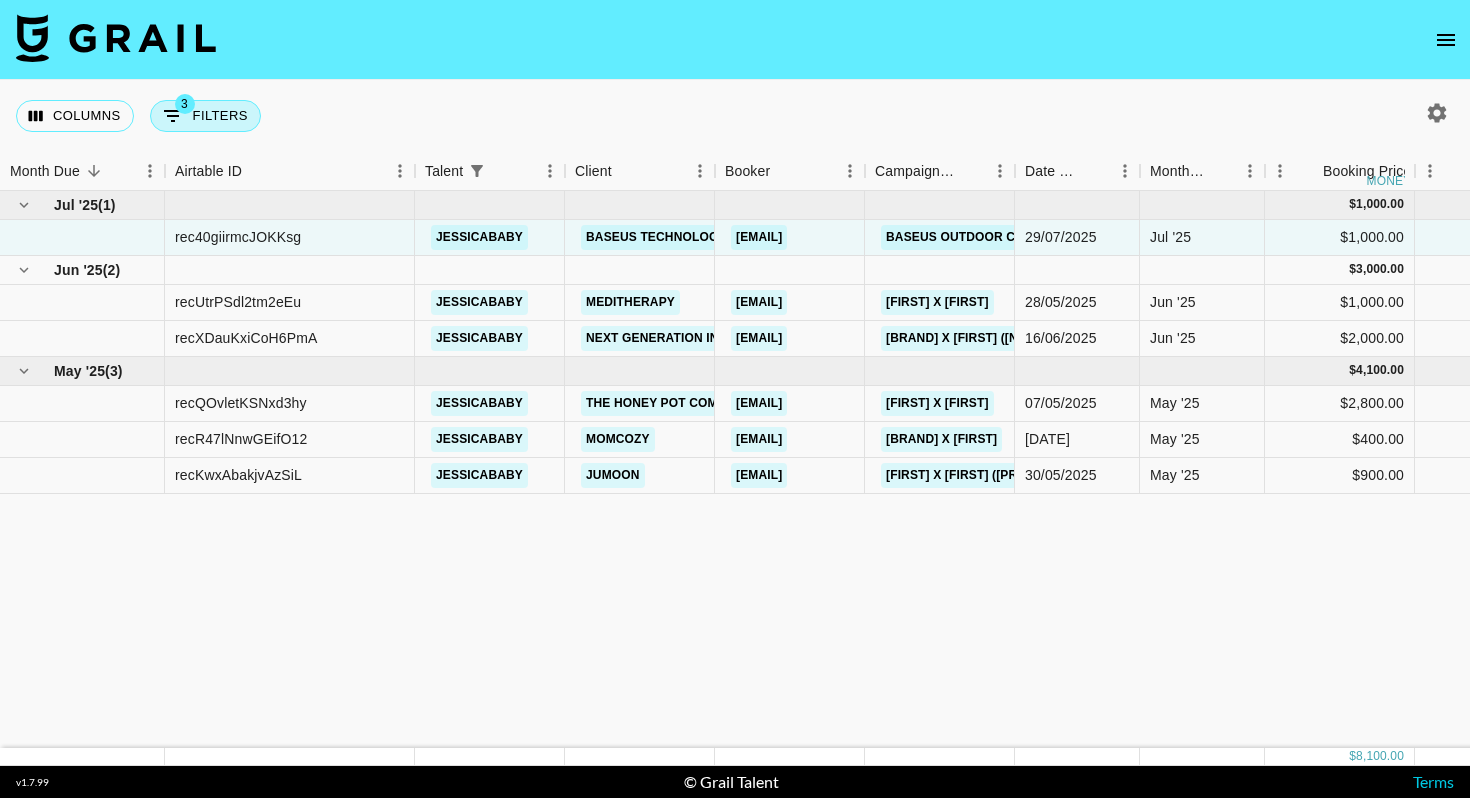 click on "3 Filters" at bounding box center (205, 116) 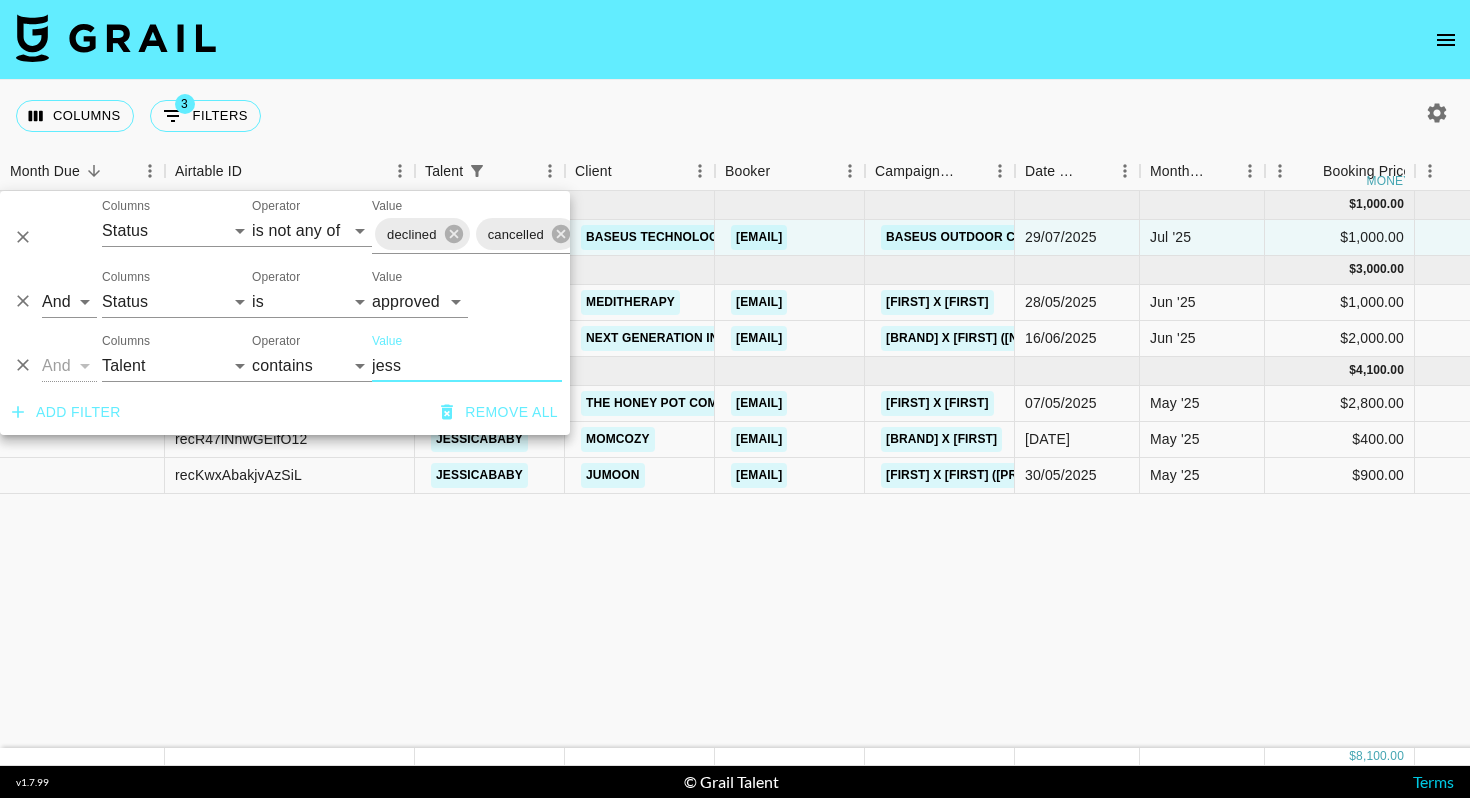 click on "jess" at bounding box center (467, 366) 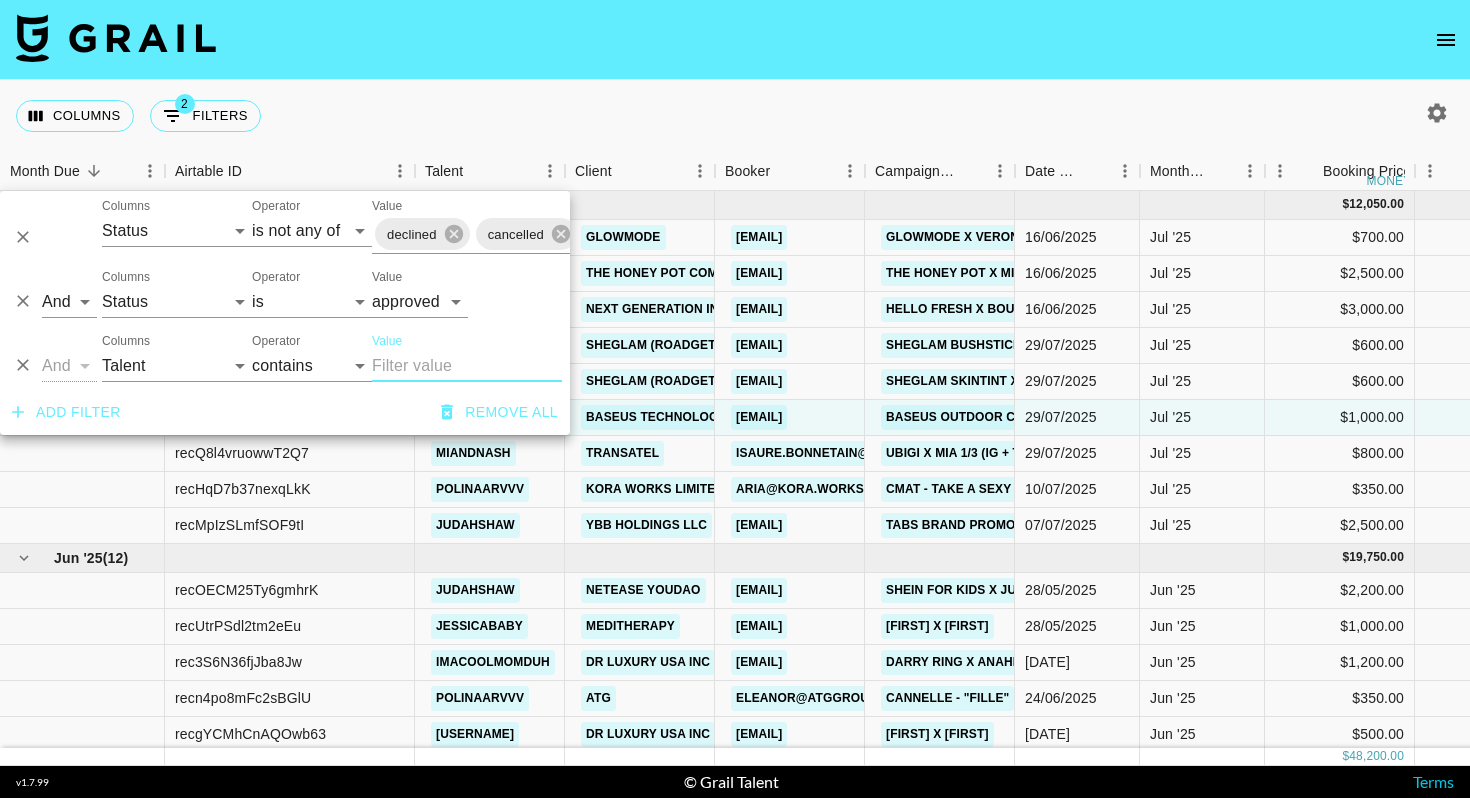 type 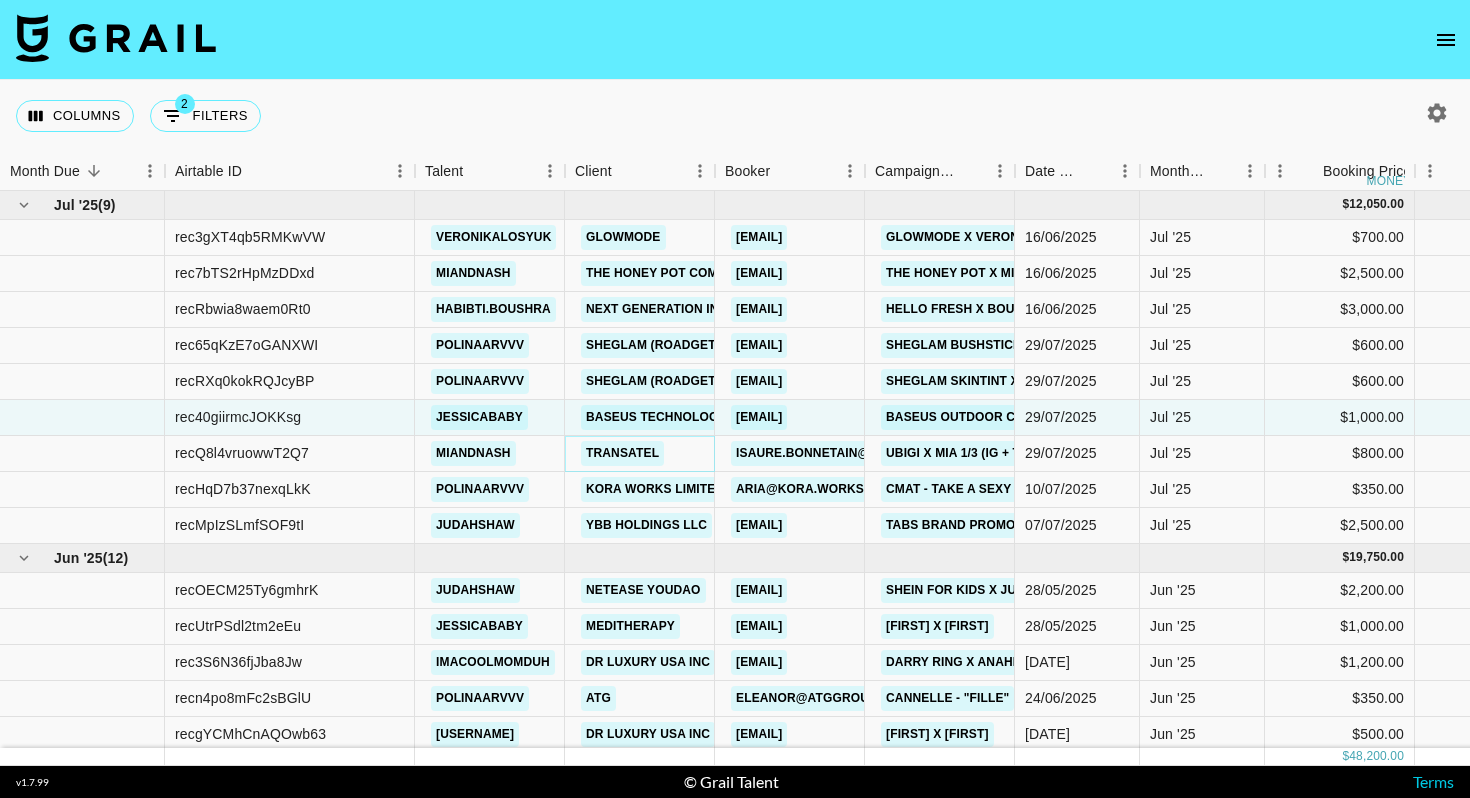 click on "Transatel" at bounding box center [622, 453] 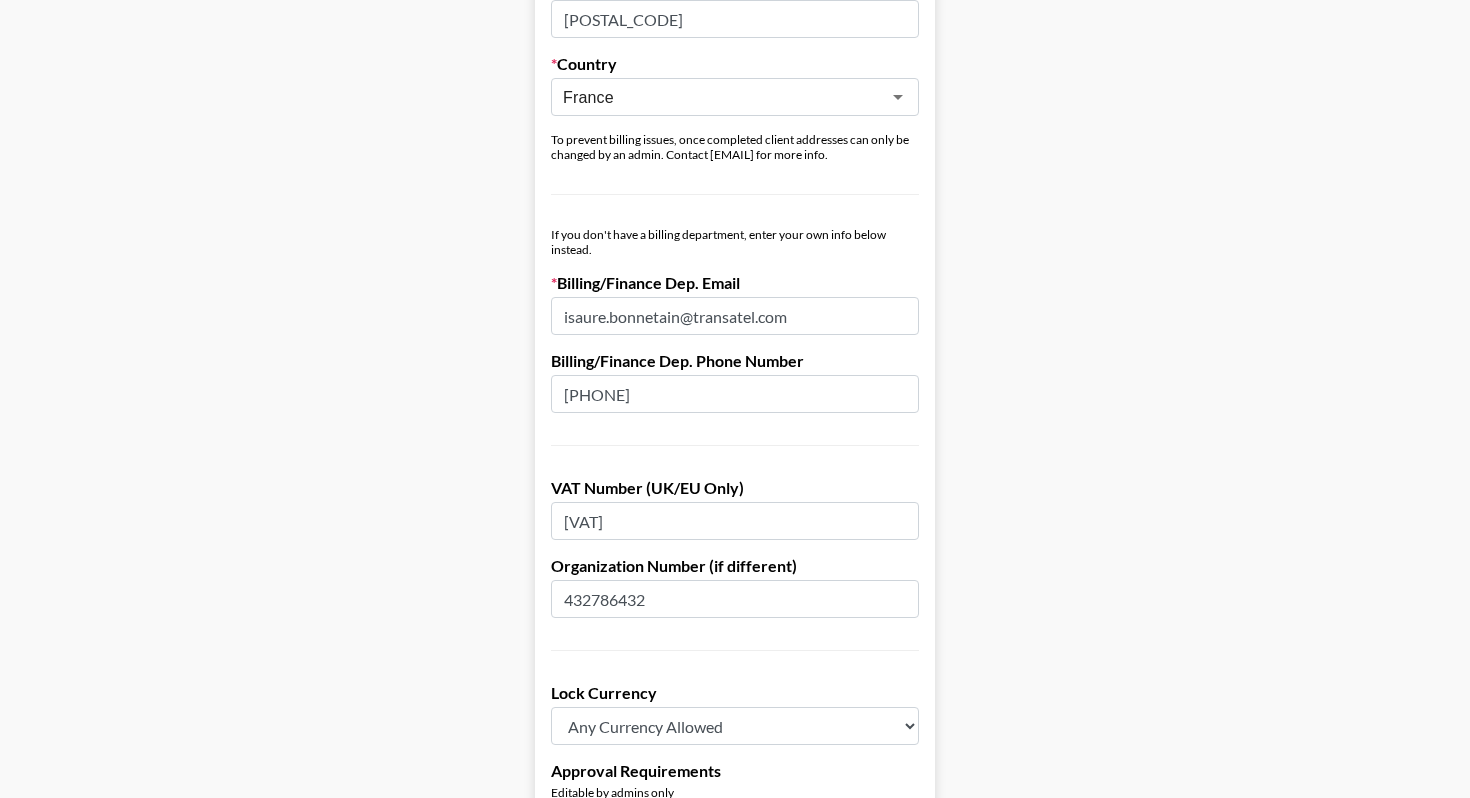 scroll, scrollTop: 1492, scrollLeft: 0, axis: vertical 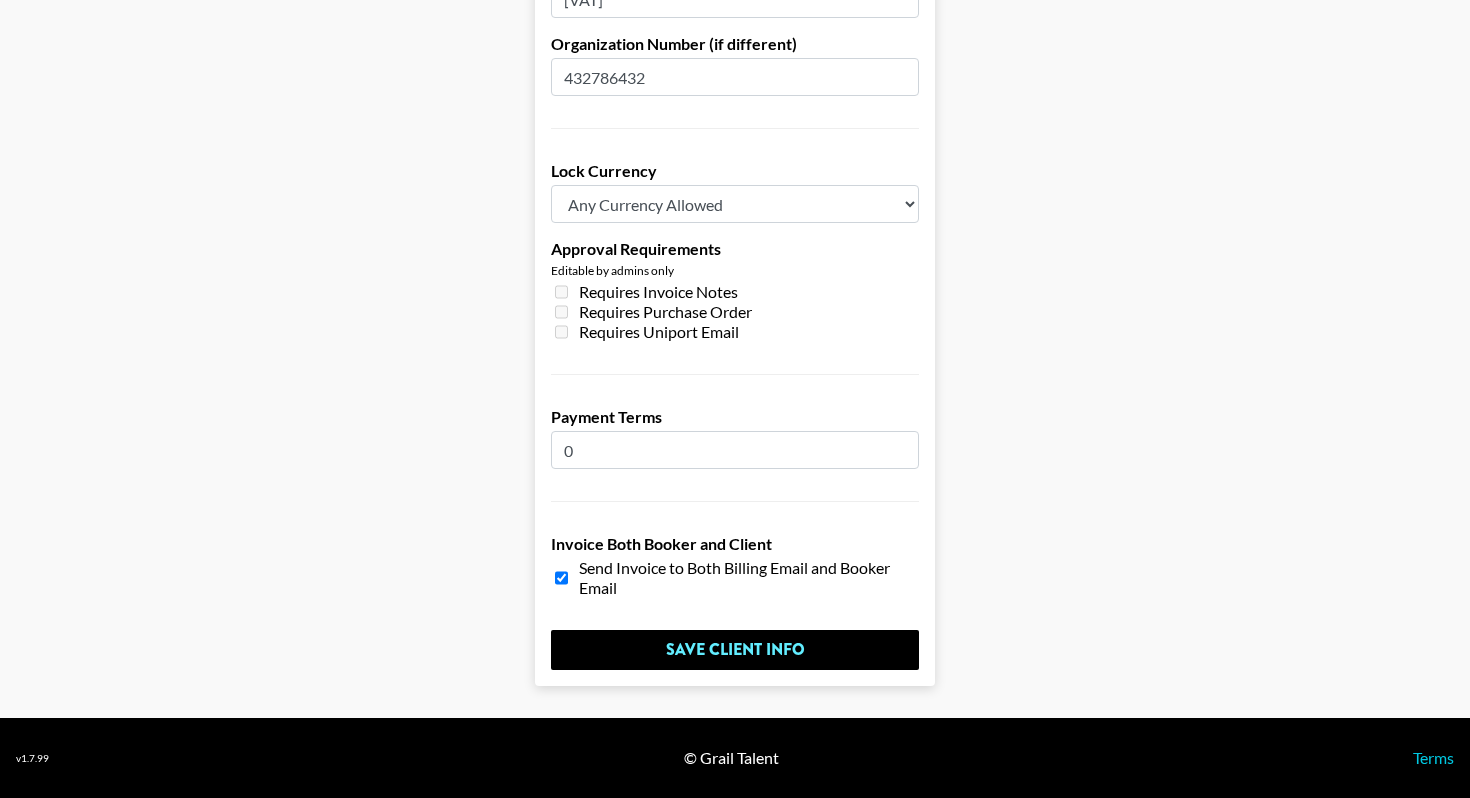 click on "0" at bounding box center [735, 450] 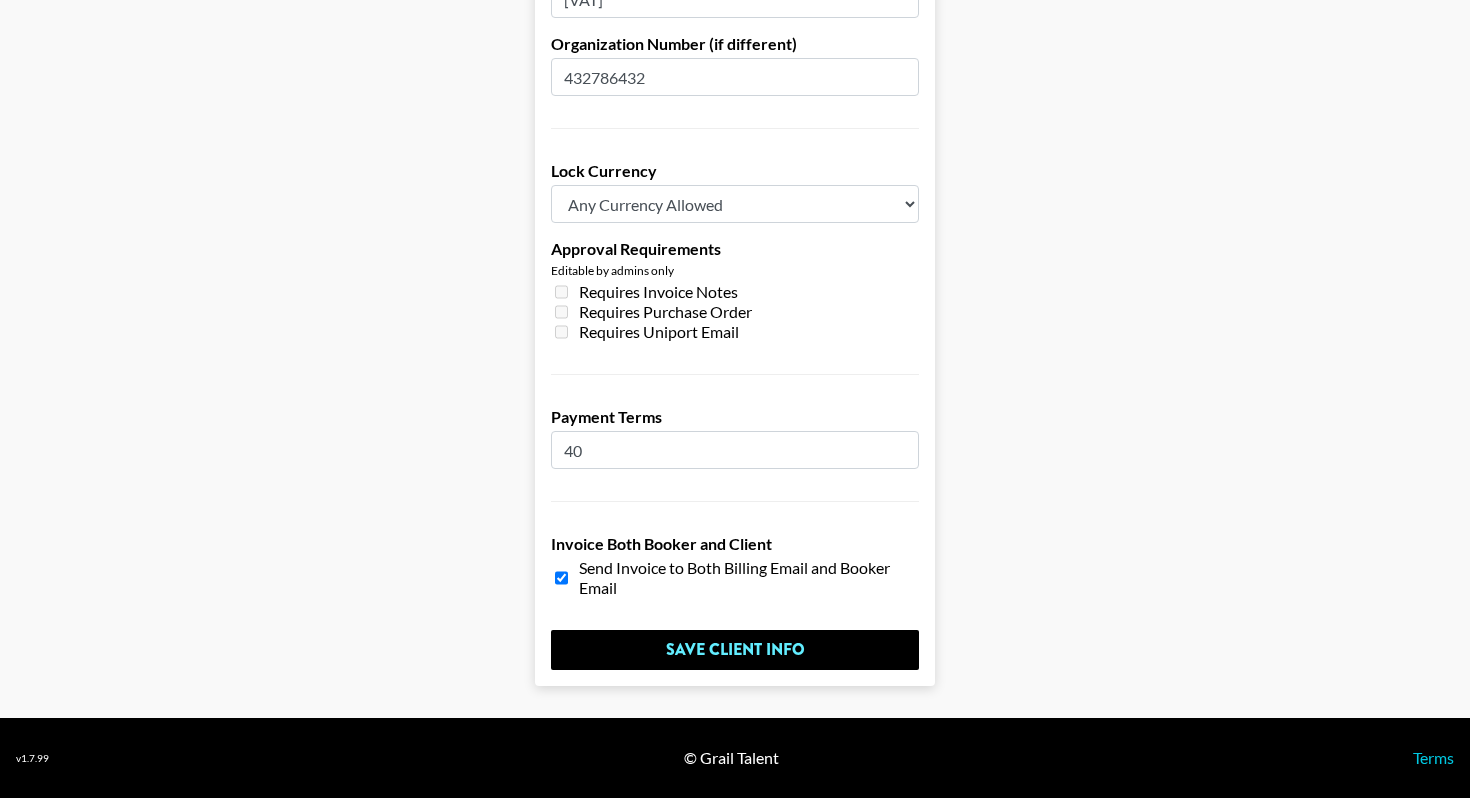 type on "40" 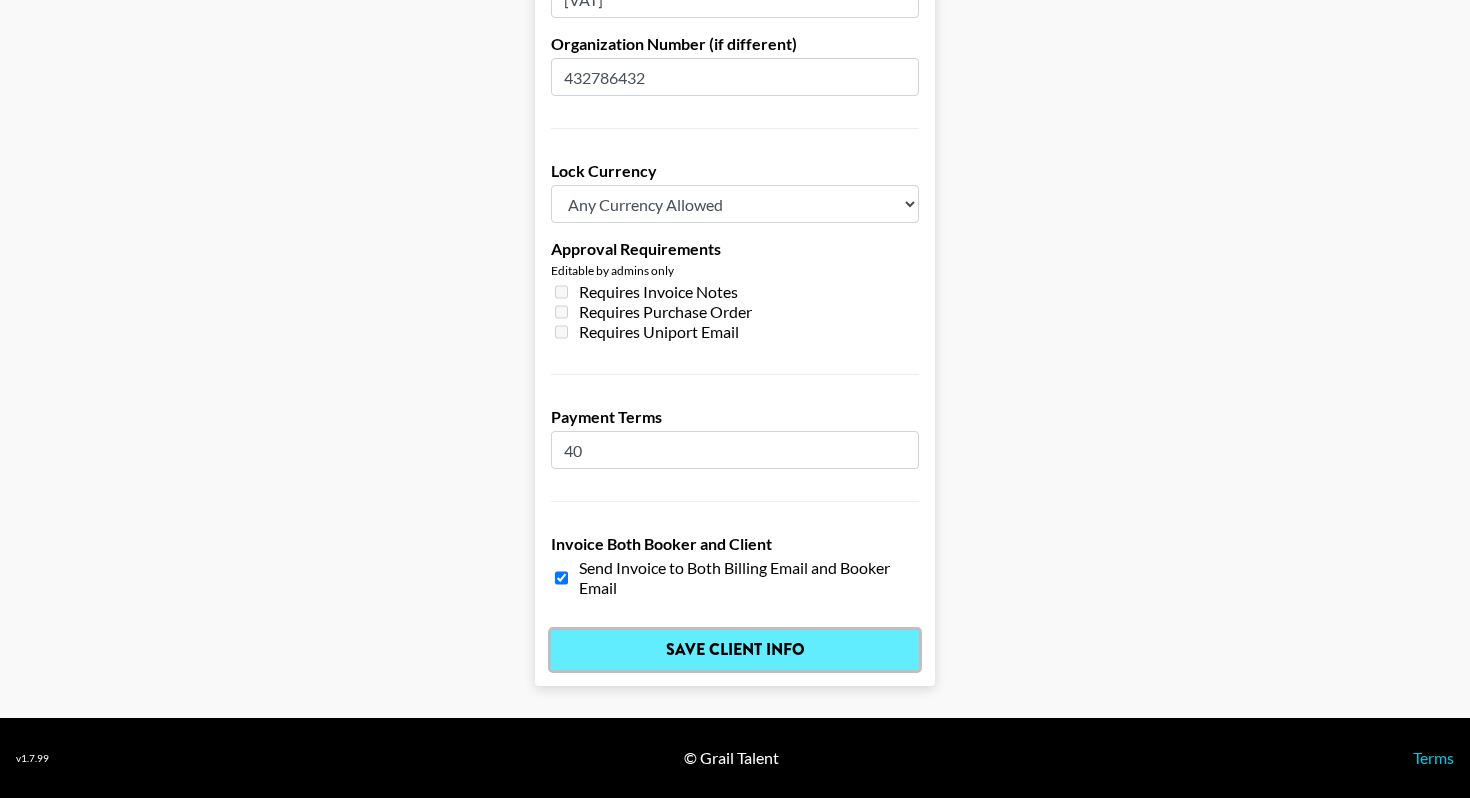 click on "Save Client Info" at bounding box center [735, 650] 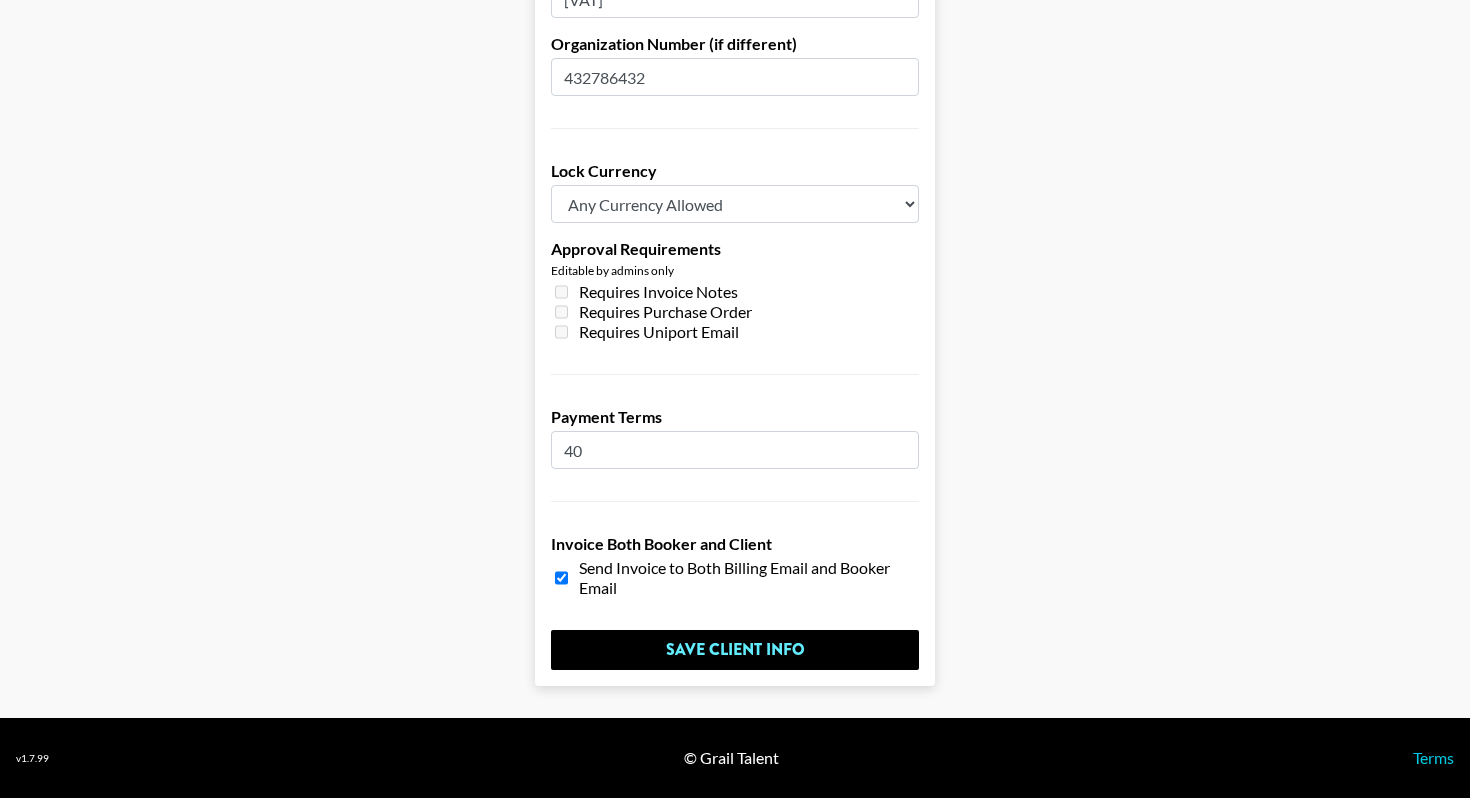 scroll, scrollTop: 0, scrollLeft: 0, axis: both 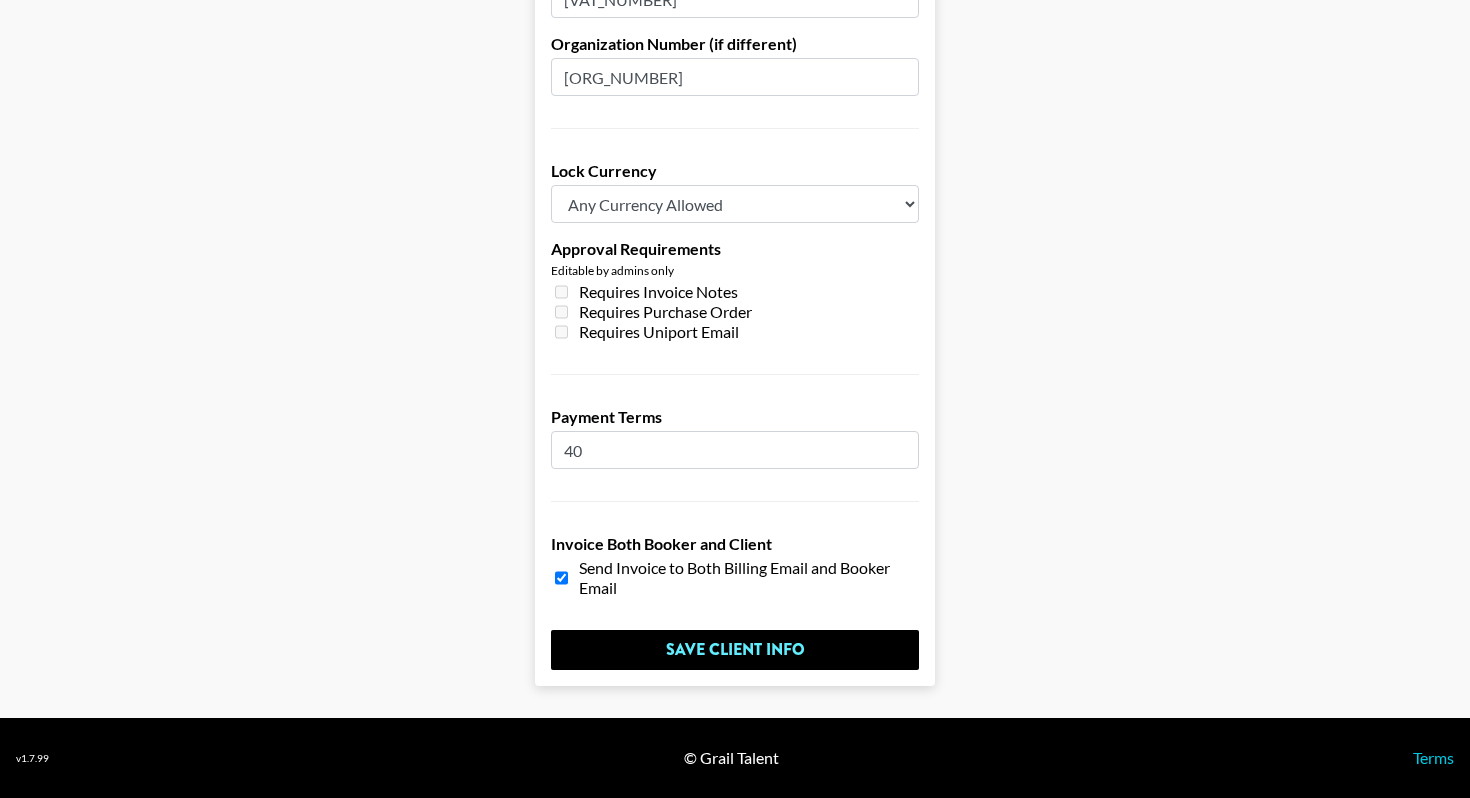 click on "40" at bounding box center (735, 450) 